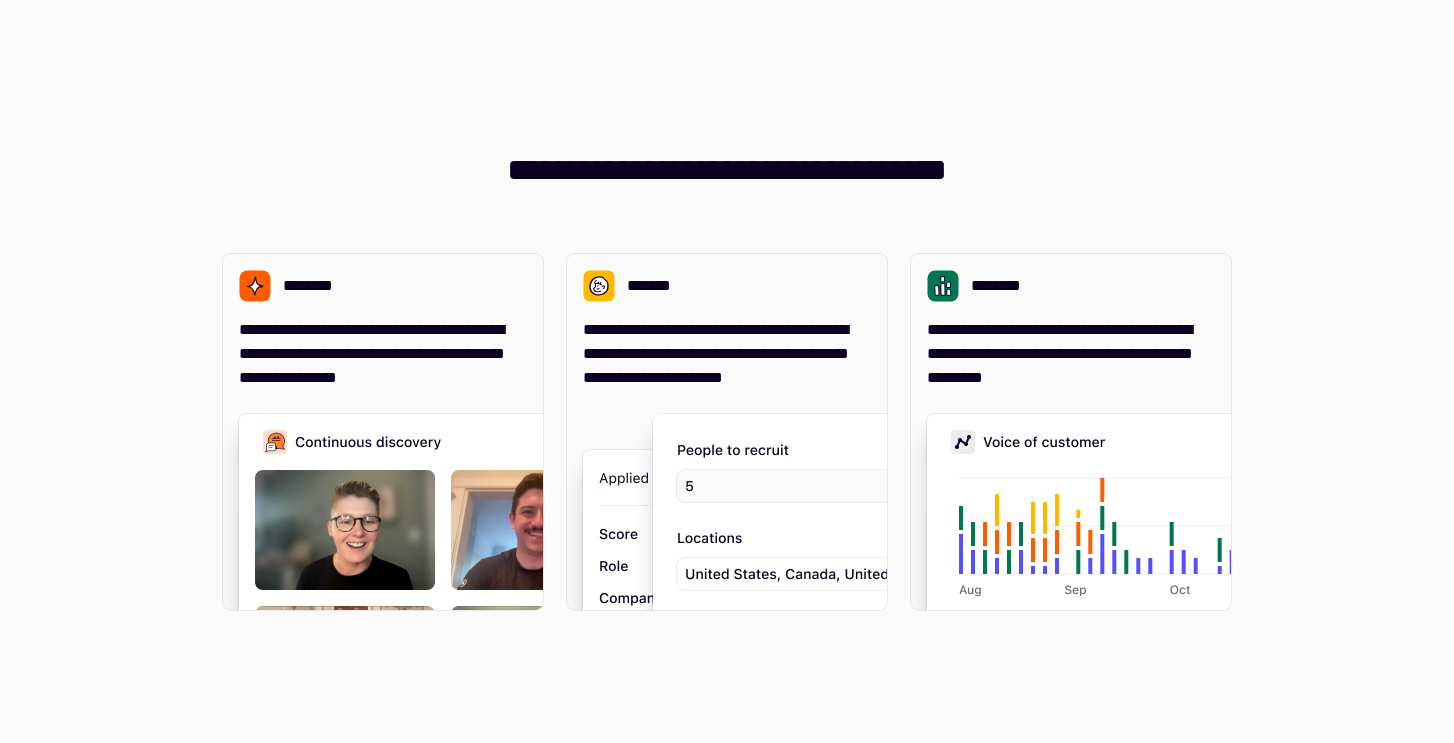 scroll, scrollTop: 0, scrollLeft: 0, axis: both 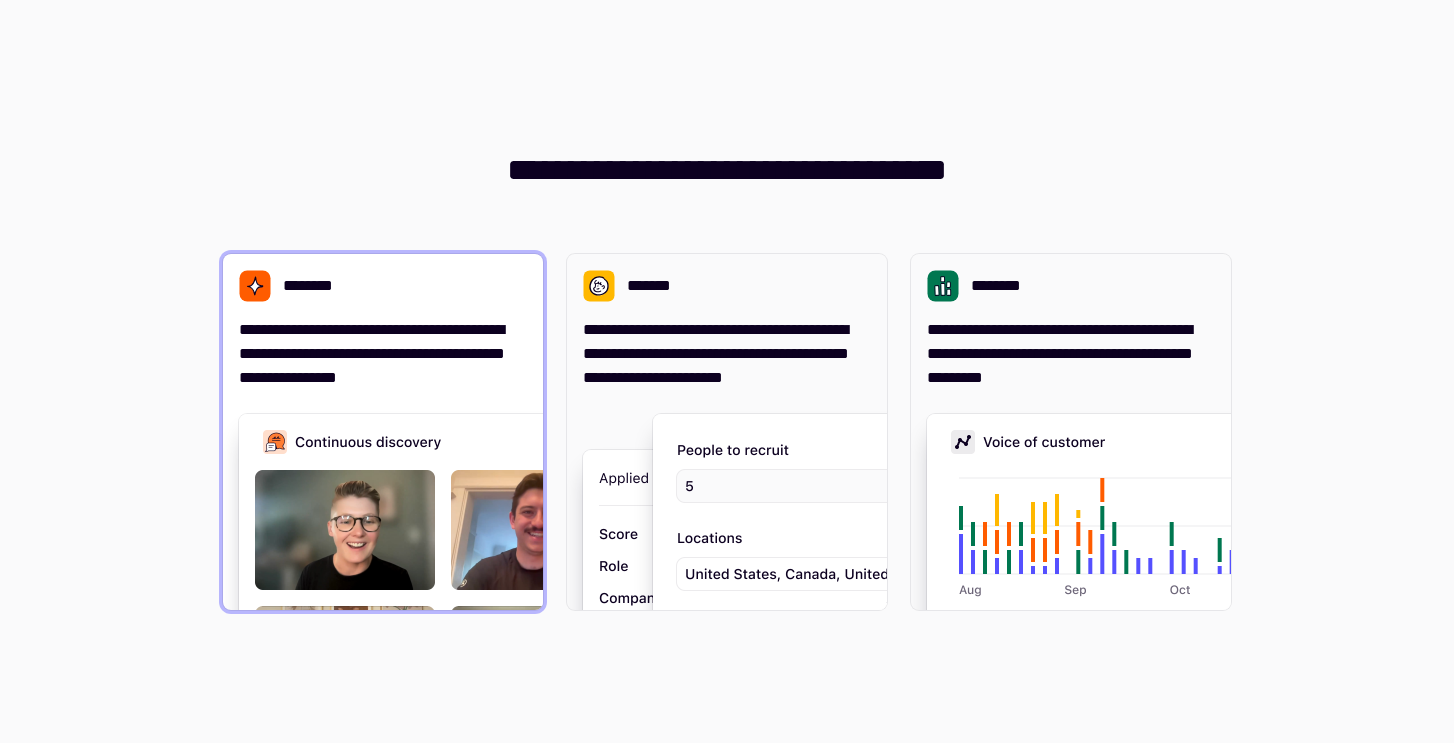 click on "**********" at bounding box center (383, 354) 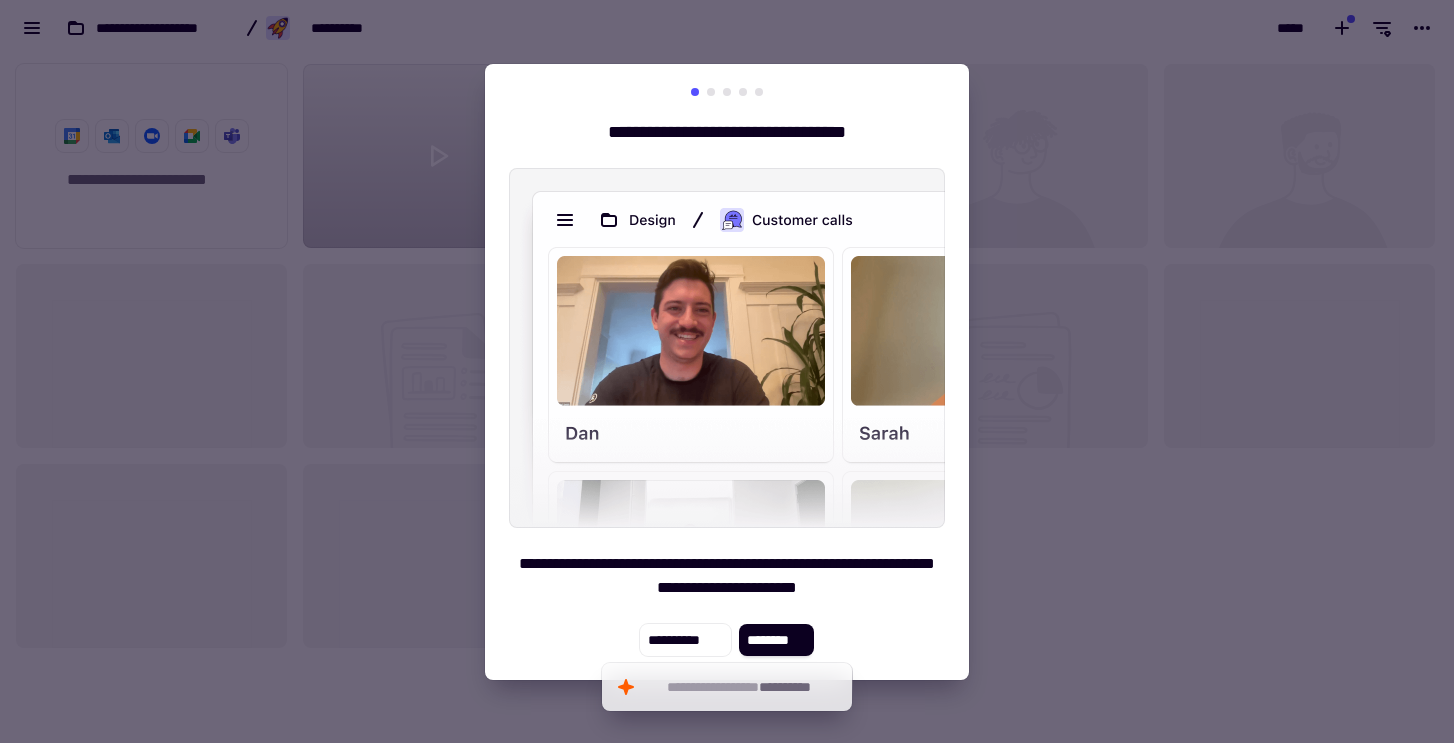 scroll, scrollTop: 687, scrollLeft: 1454, axis: both 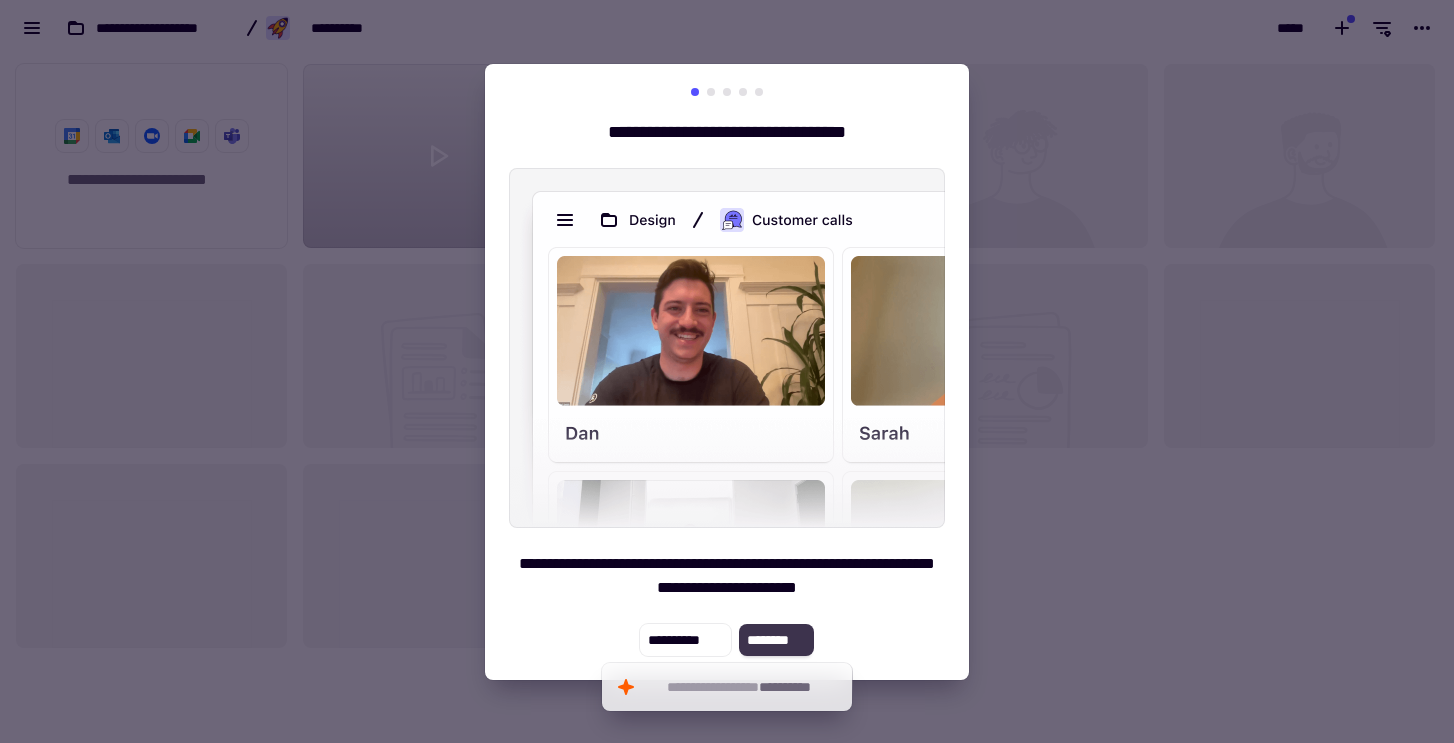 click on "********" 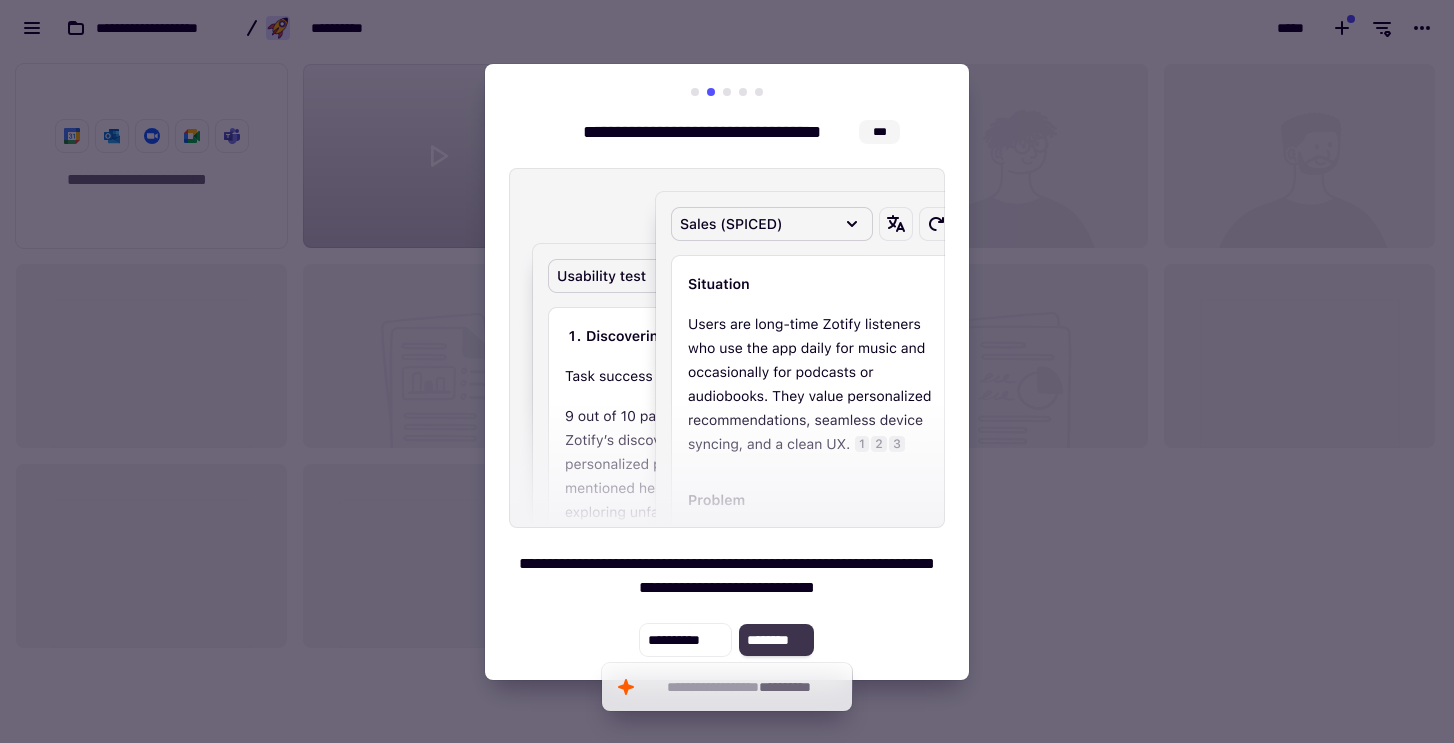 click on "********" 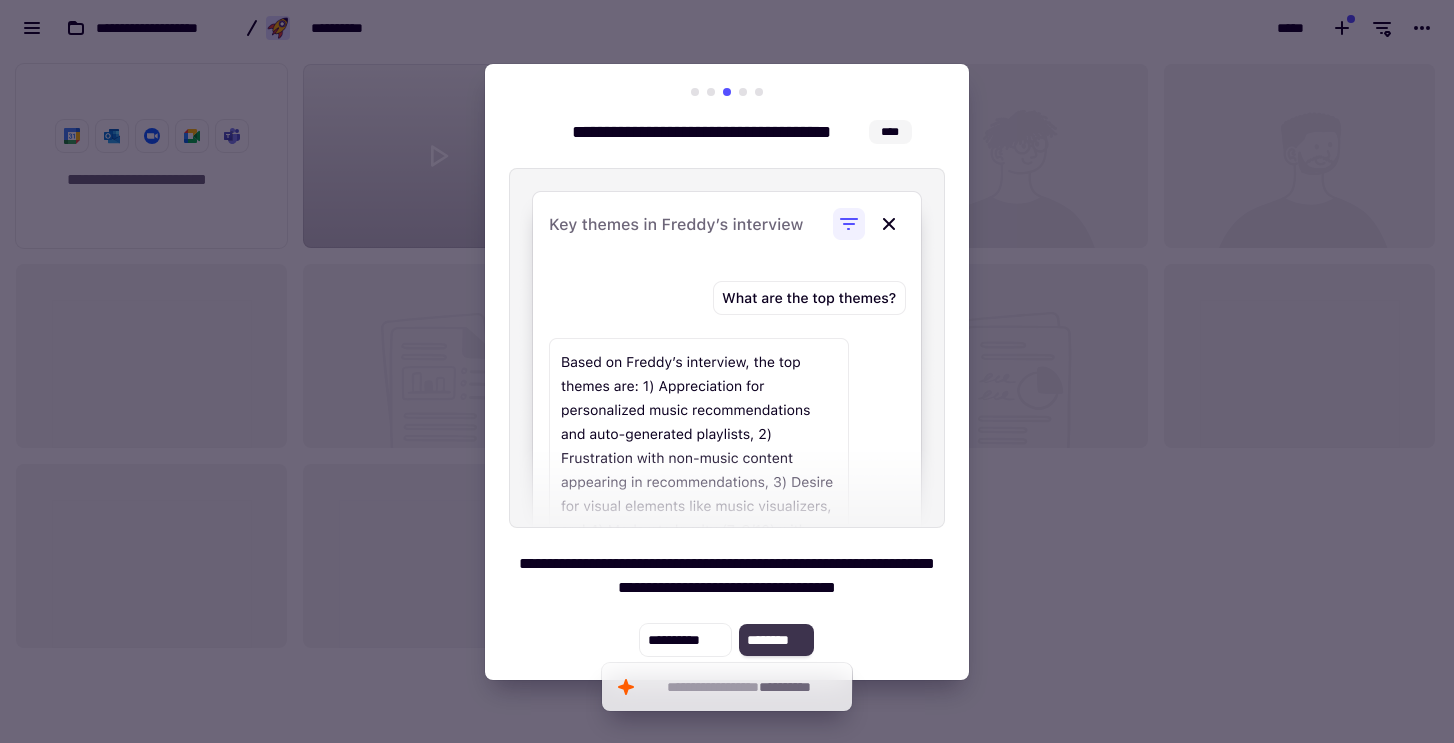 click on "********" 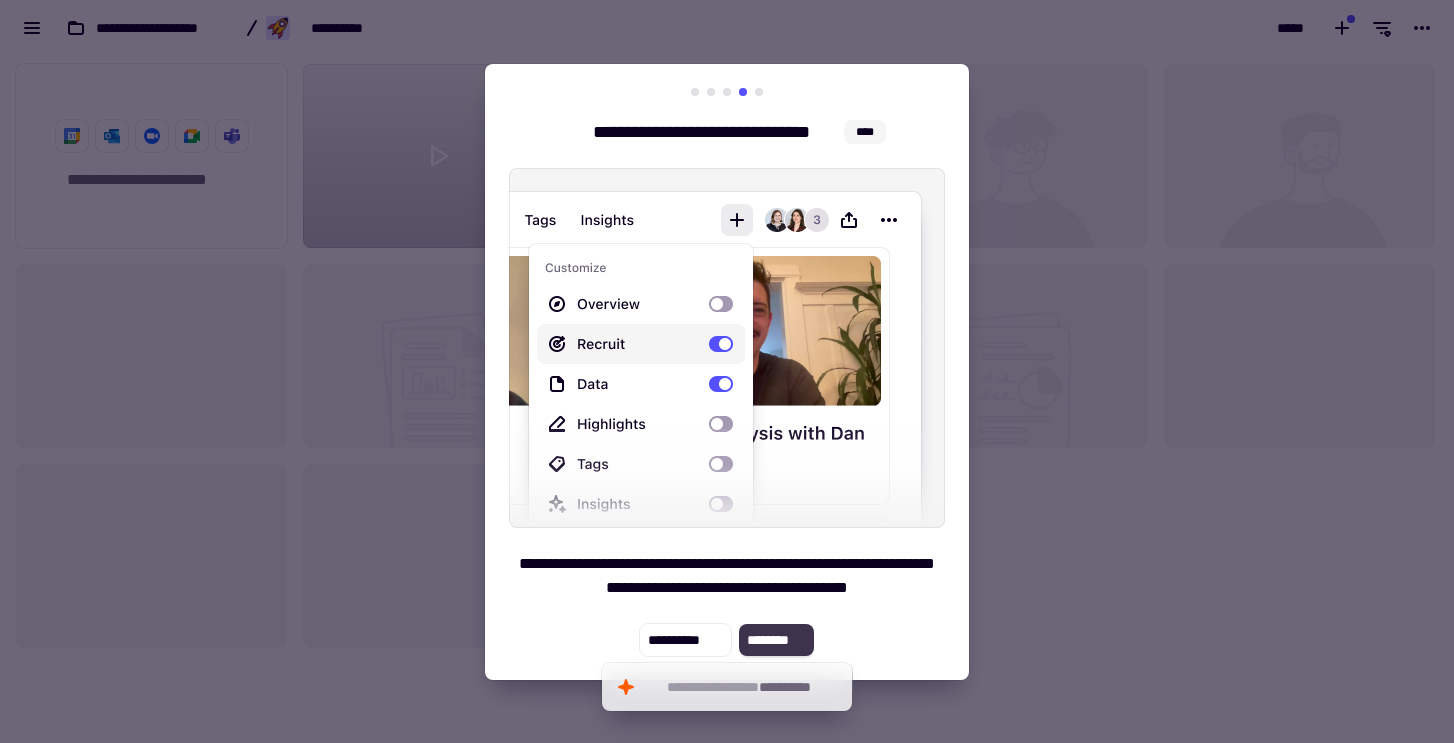 click on "********" 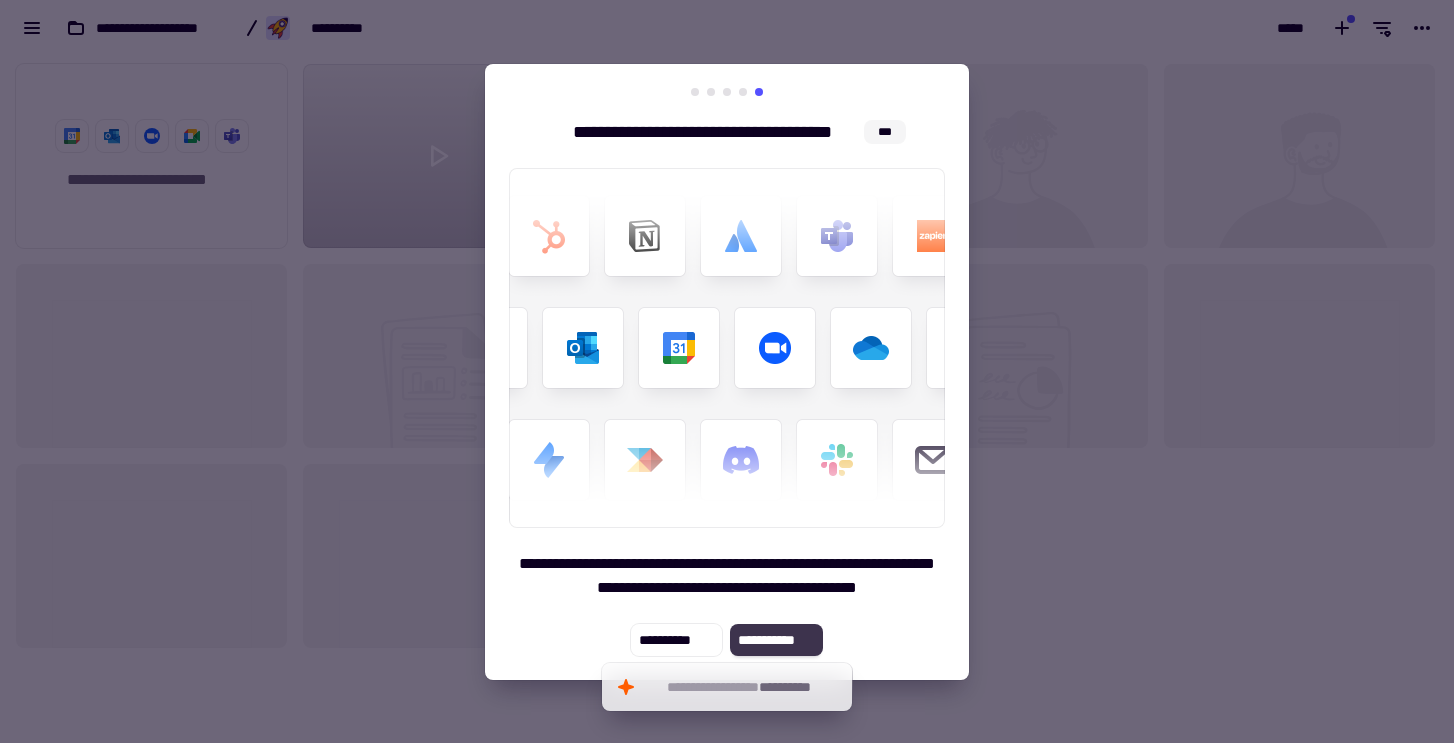 click on "**********" 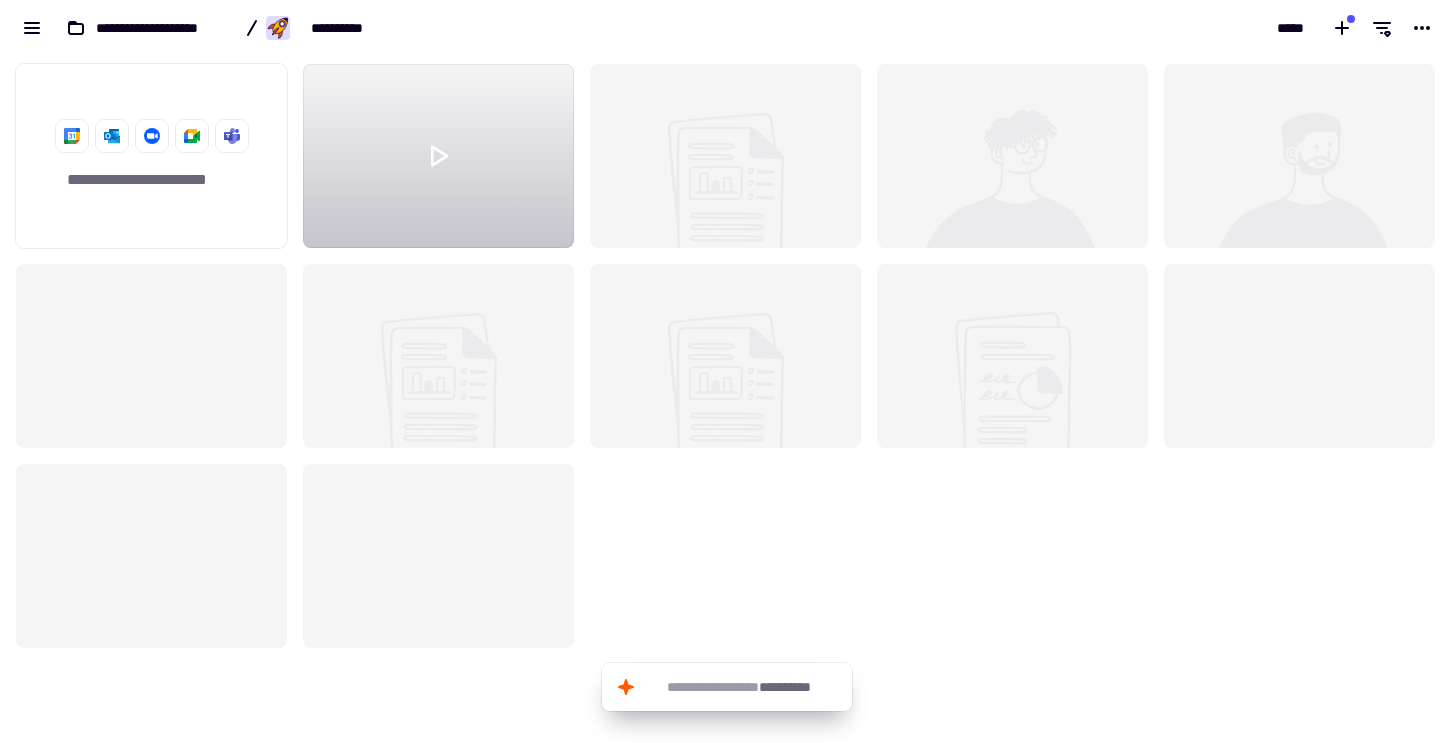 click on "**********" 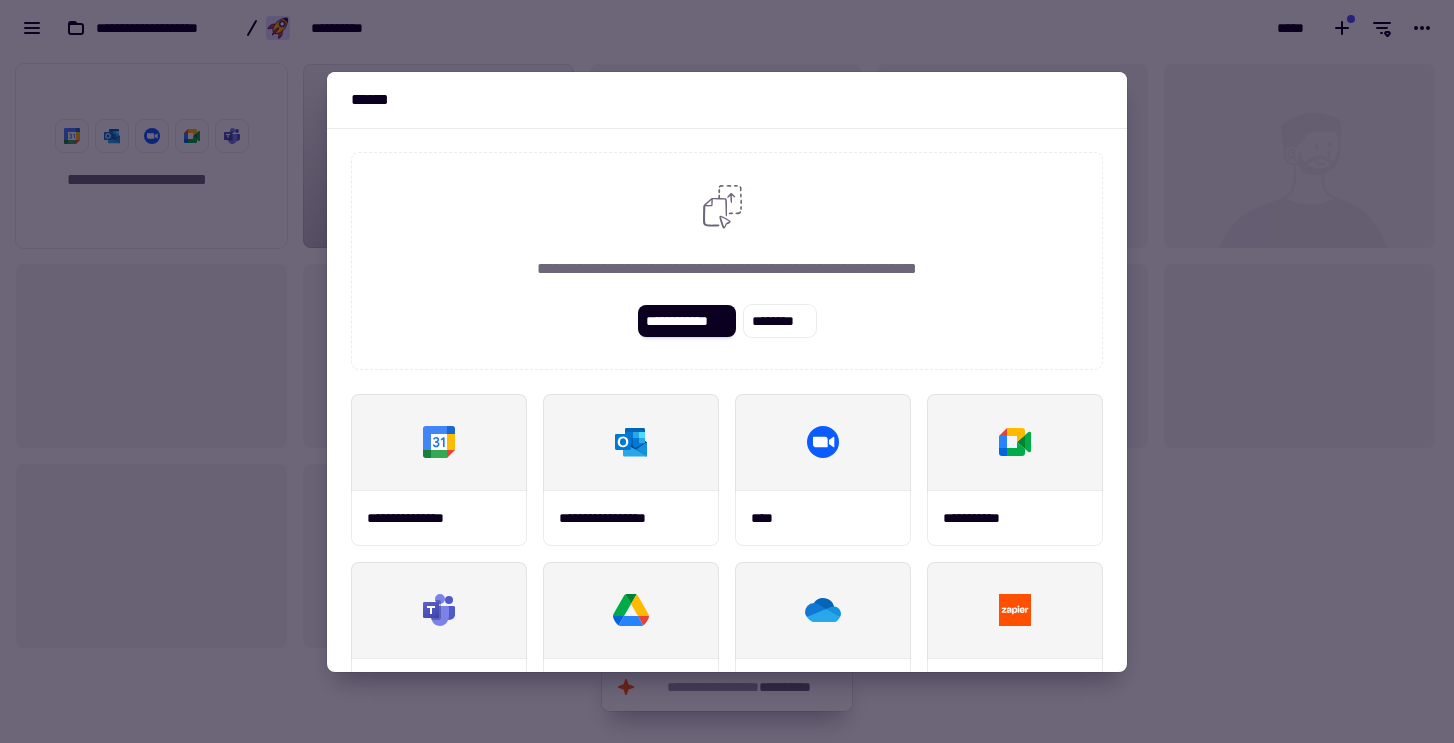 click at bounding box center (727, 371) 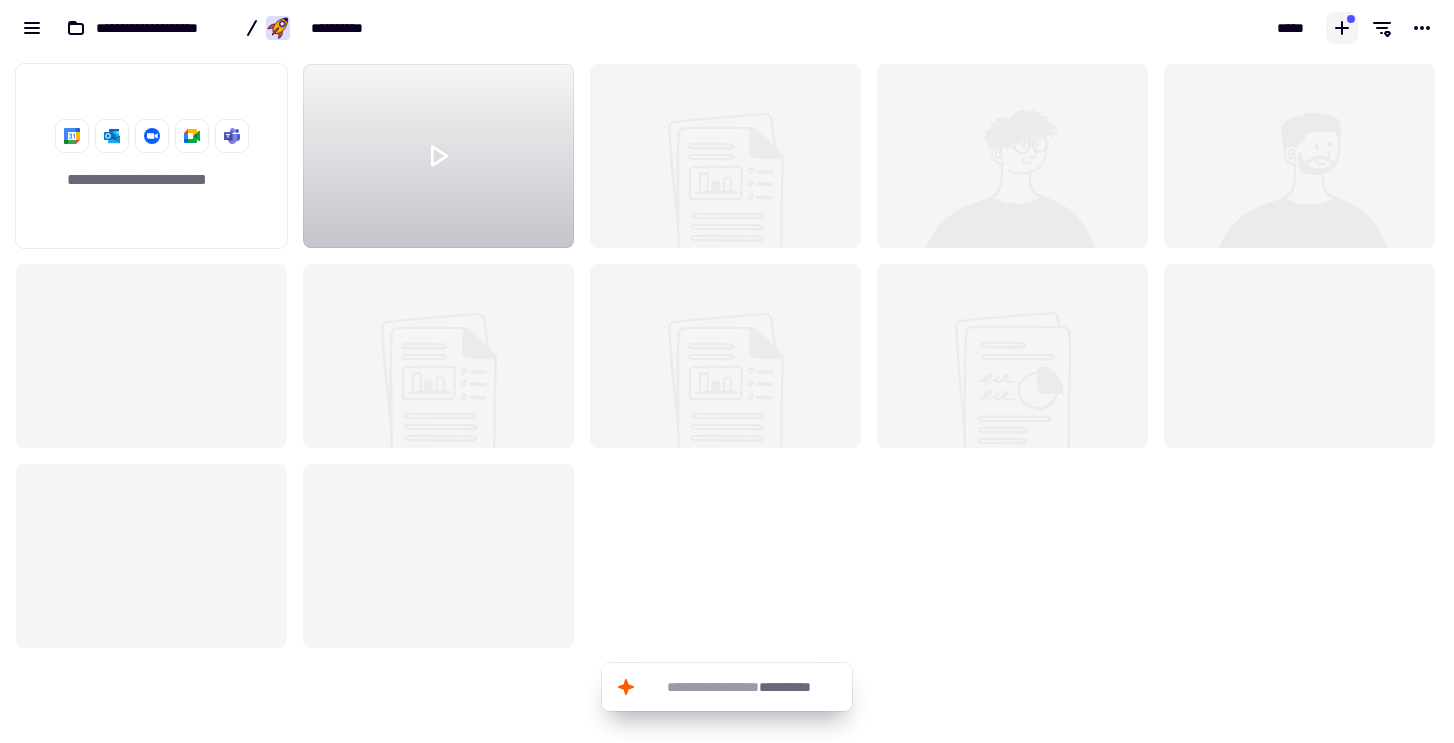 click 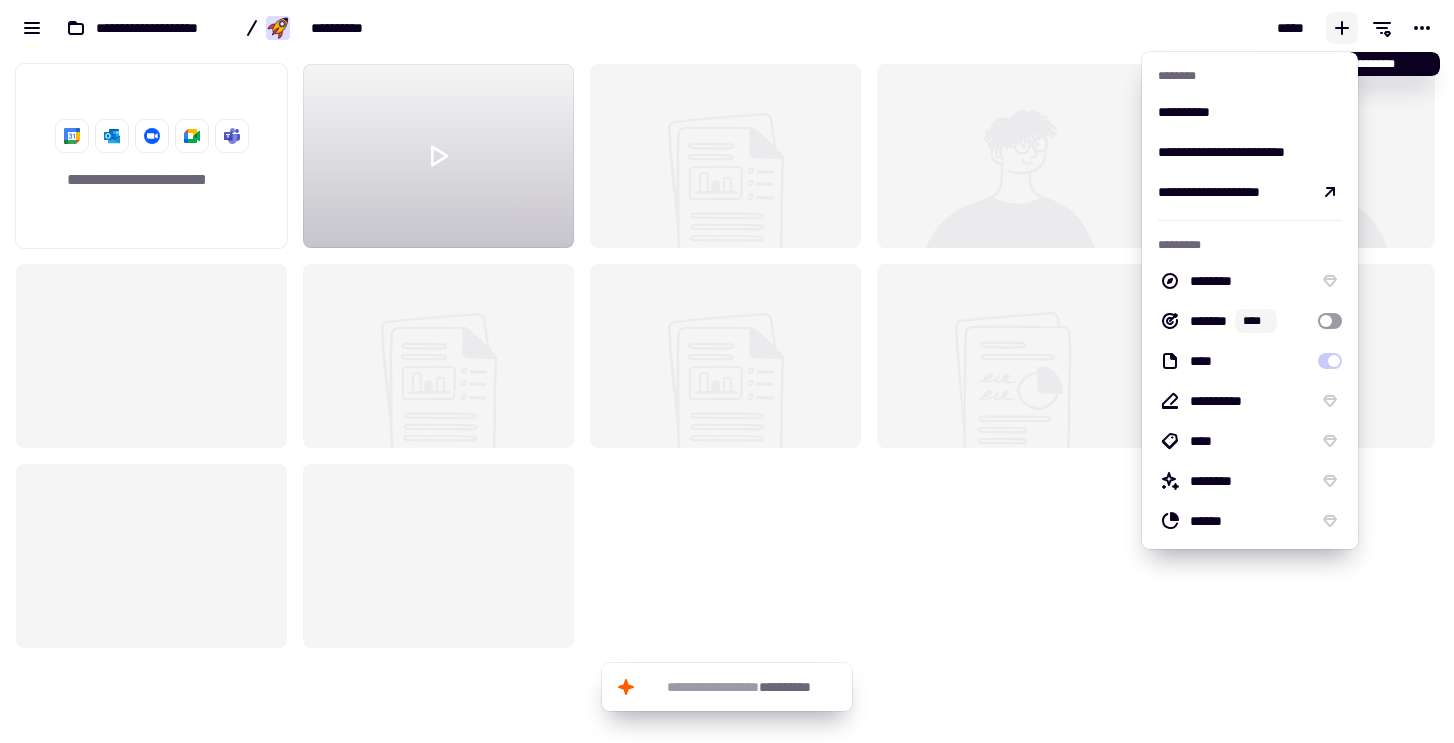 click 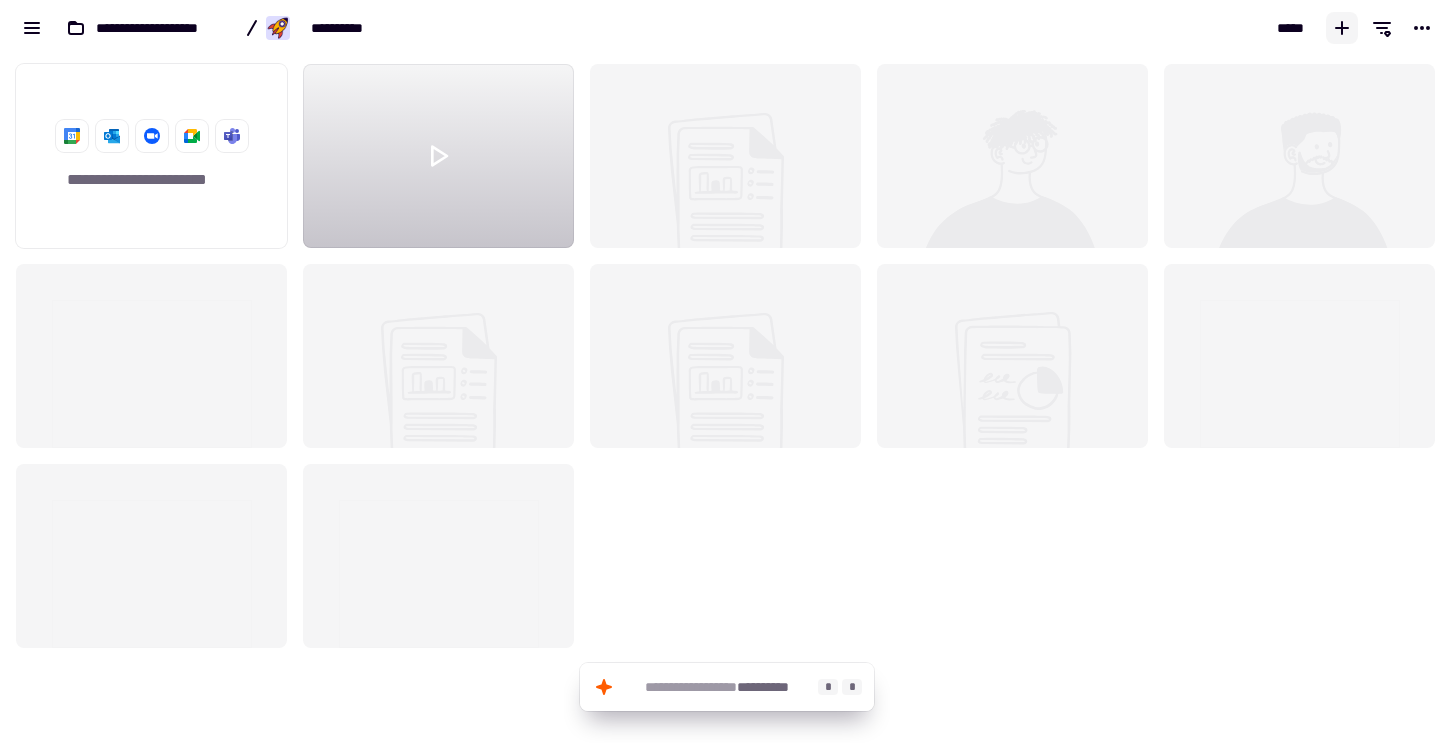 click on "**********" 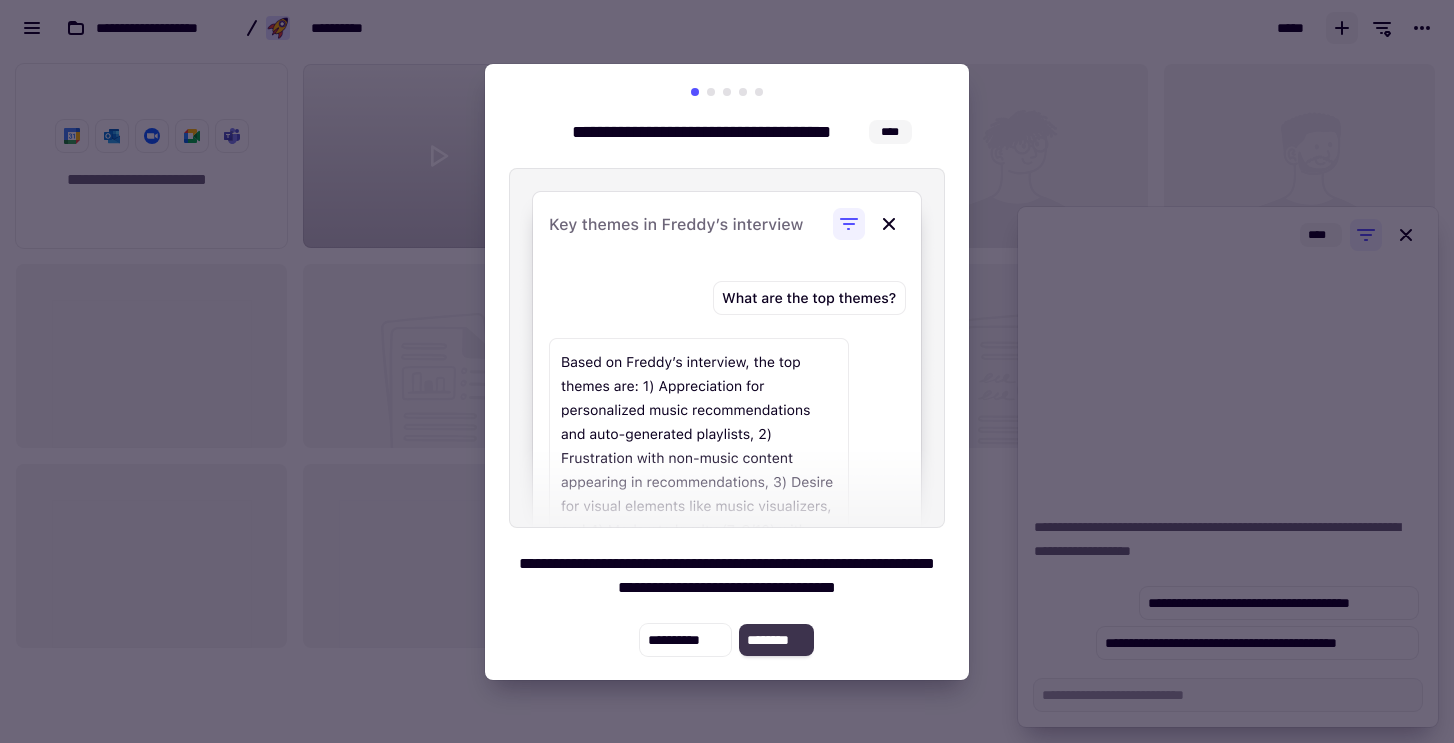 click on "********" 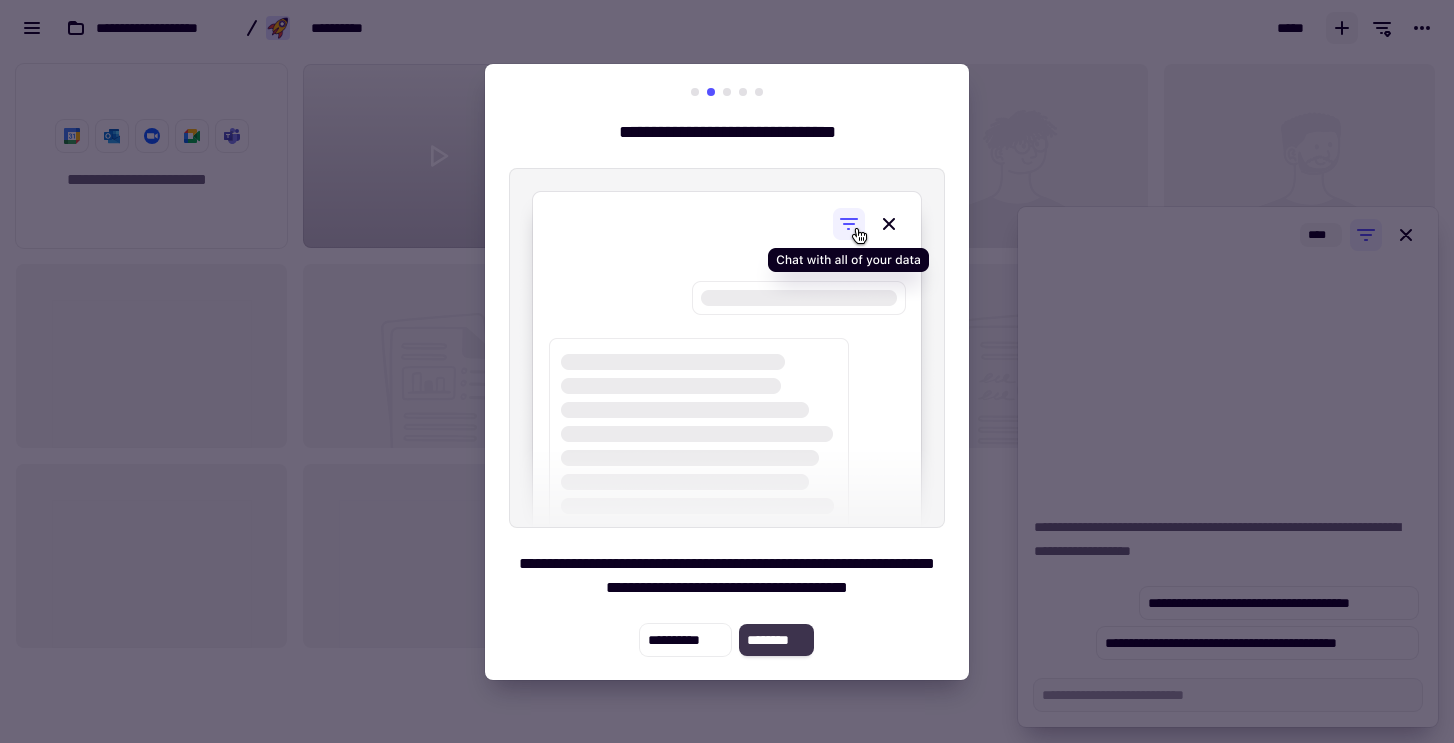 click on "********" 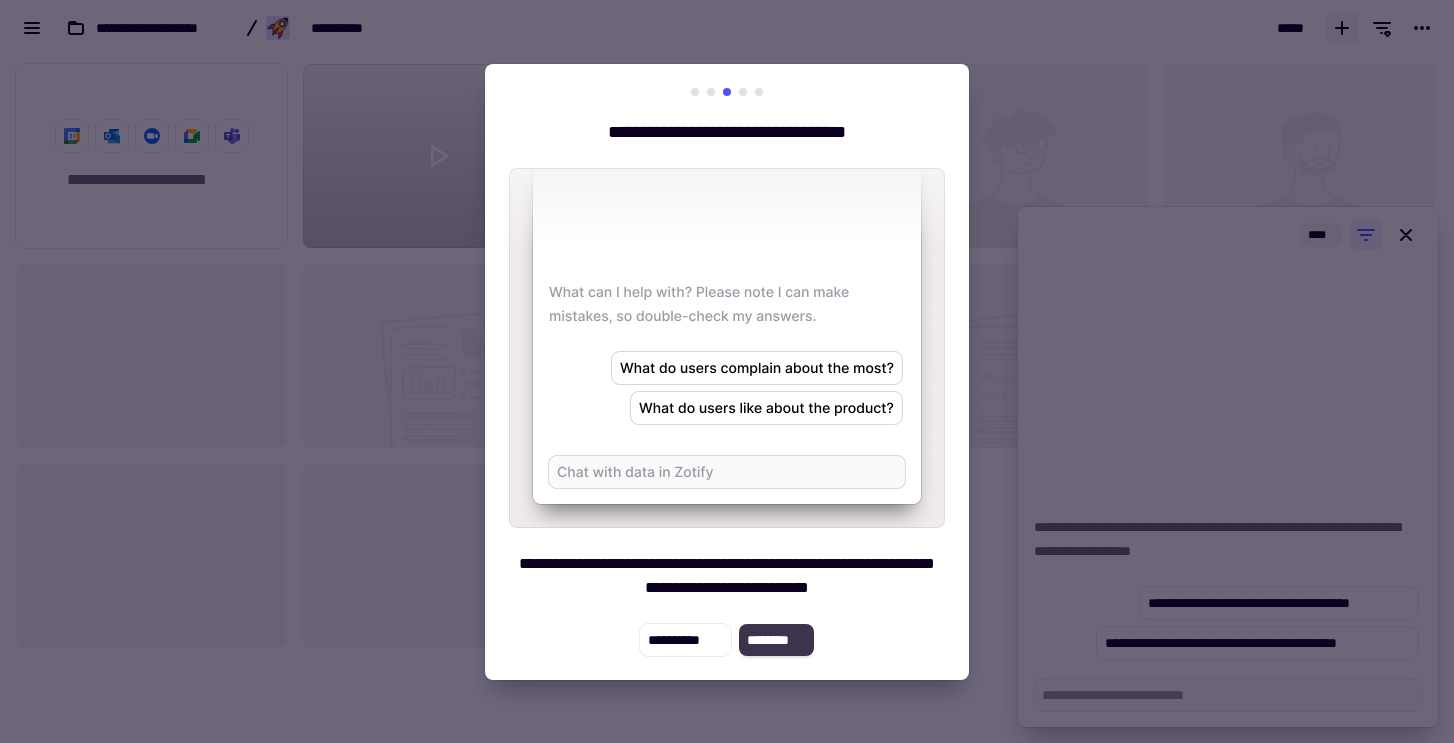 click on "********" 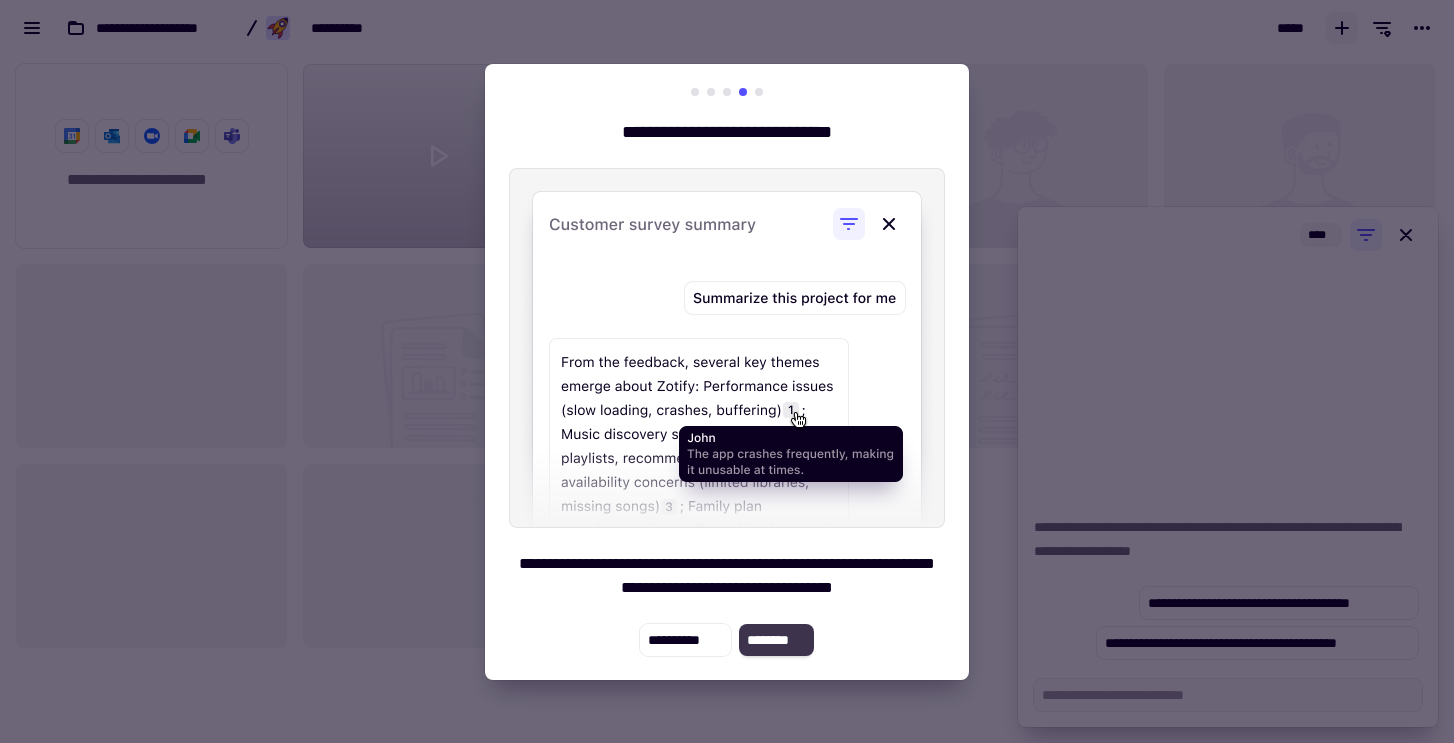 click on "********" 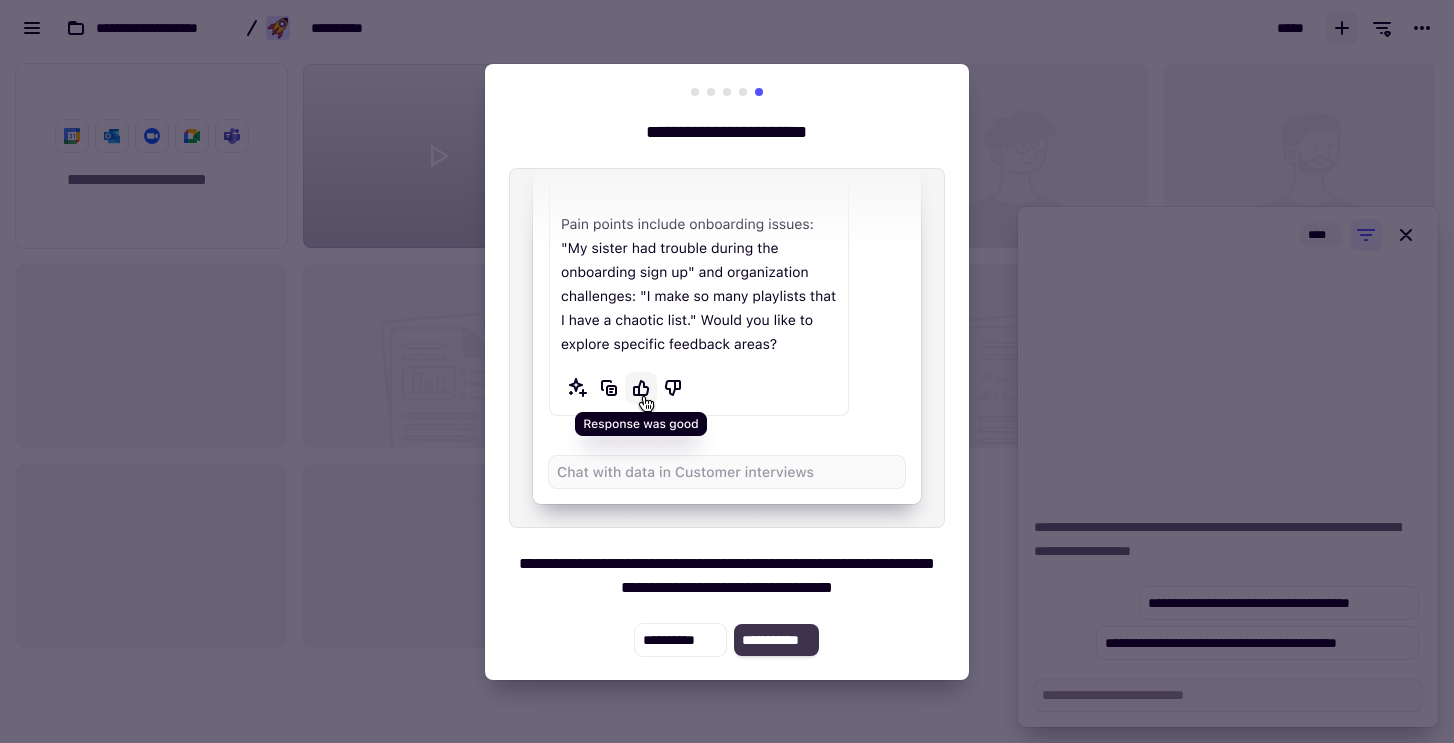 click on "**********" 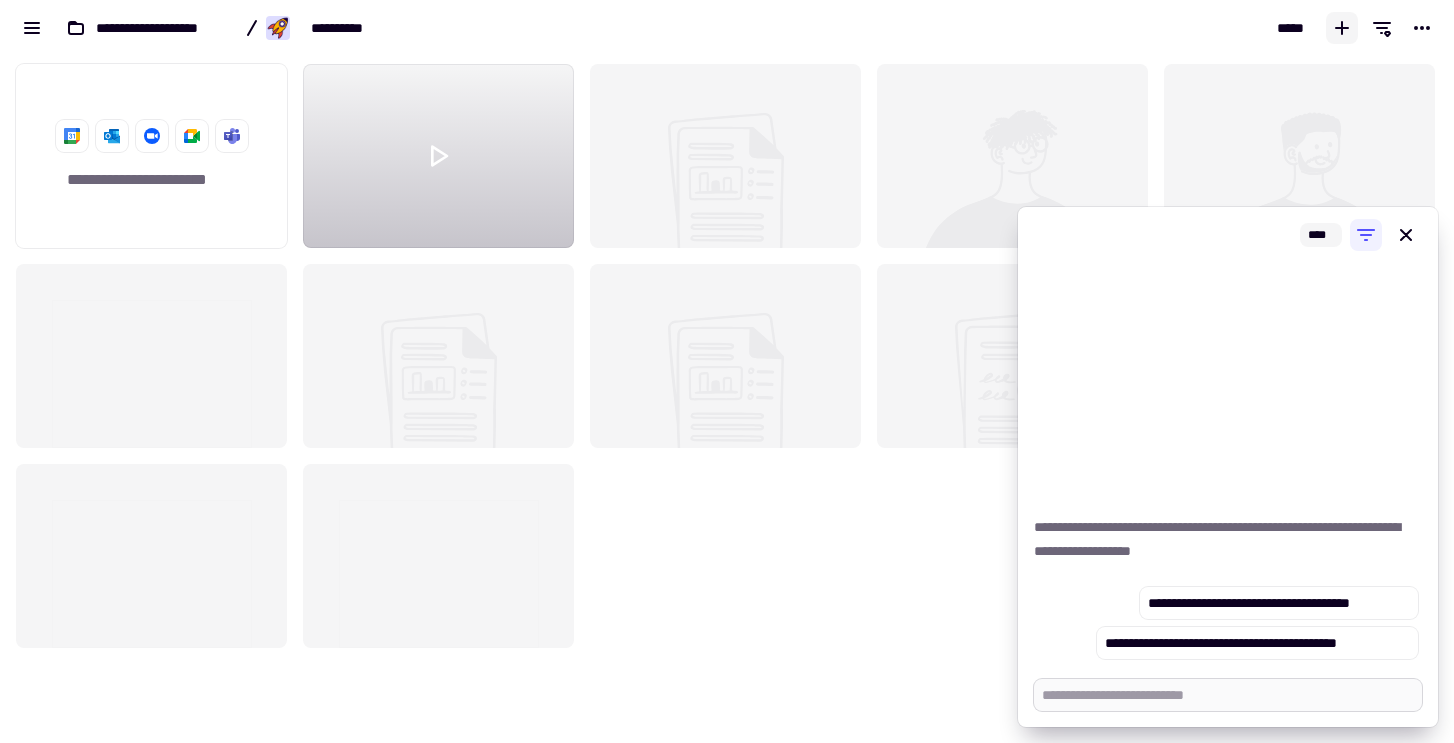 click at bounding box center [1228, 695] 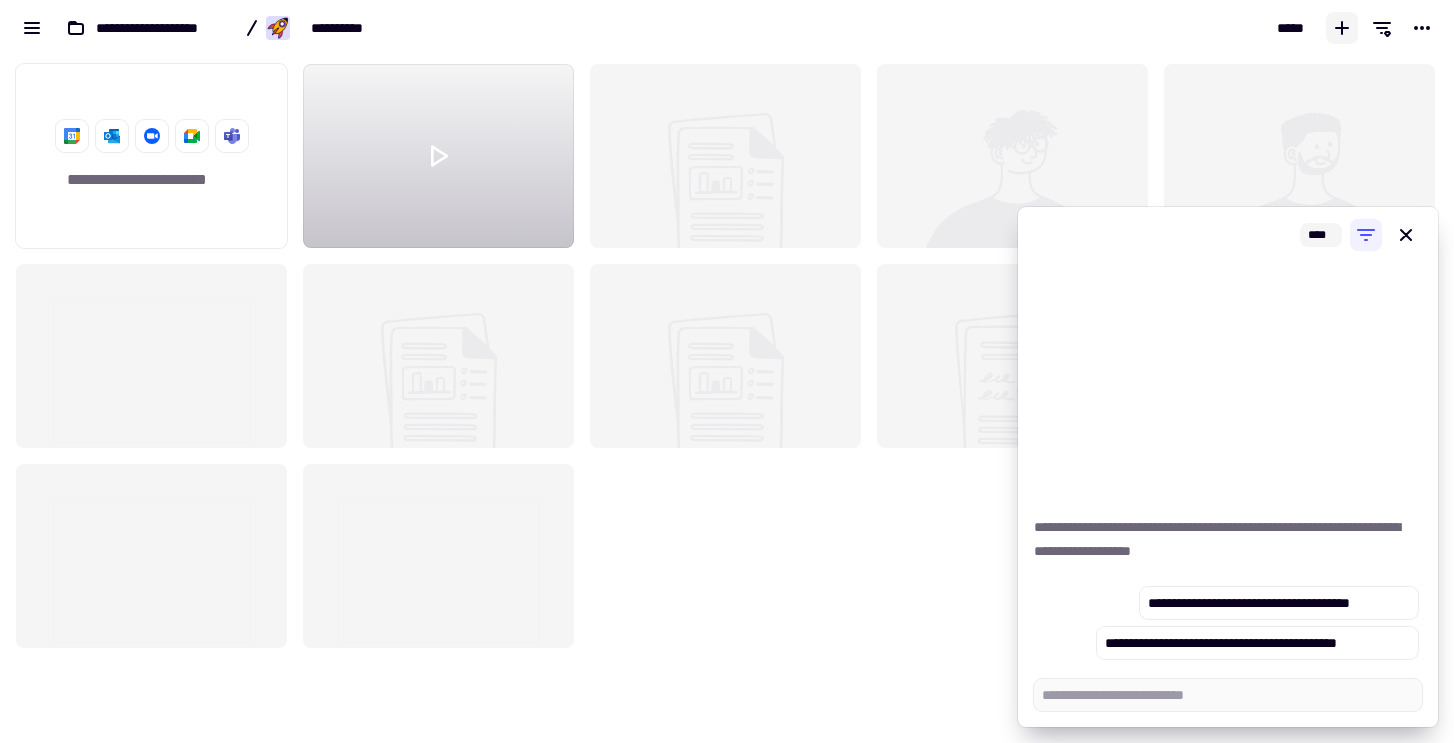 click at bounding box center (1228, 695) 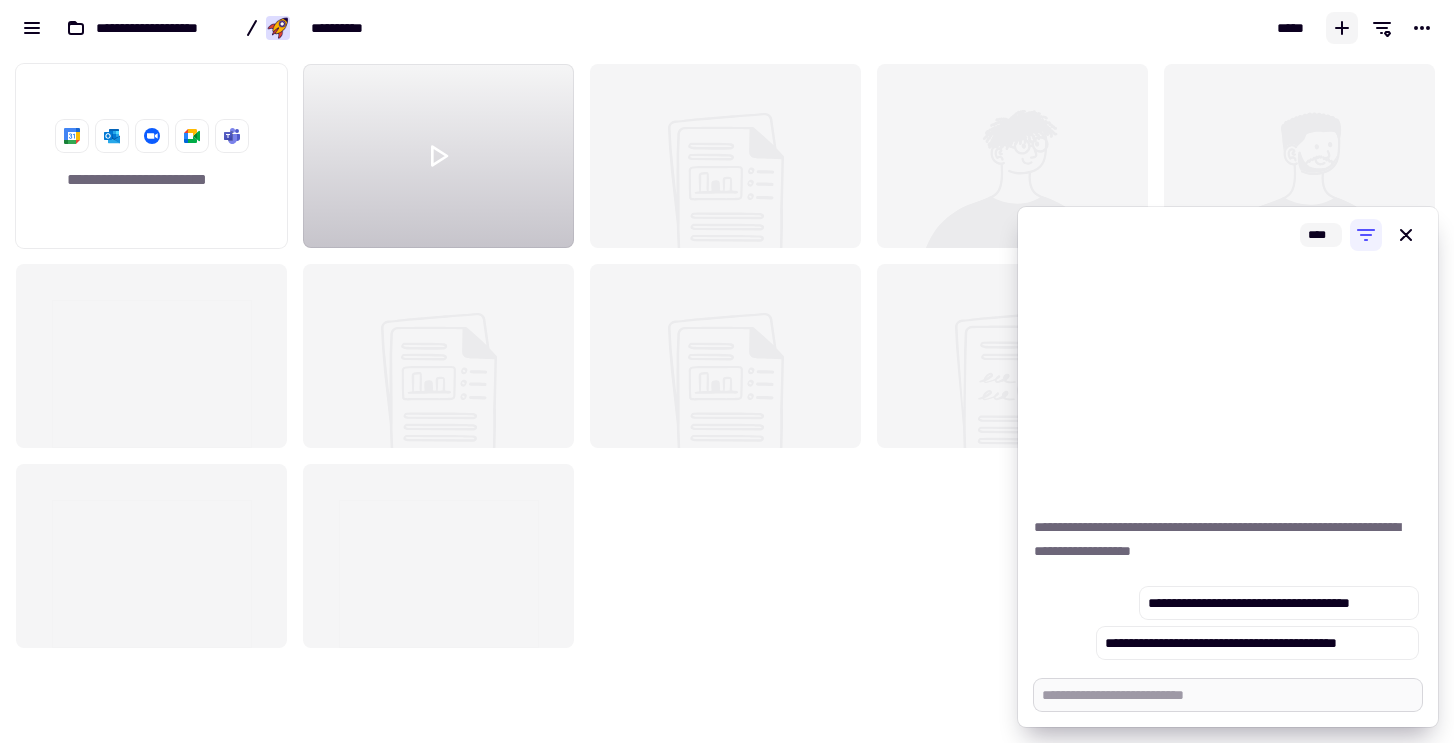 click at bounding box center [1228, 695] 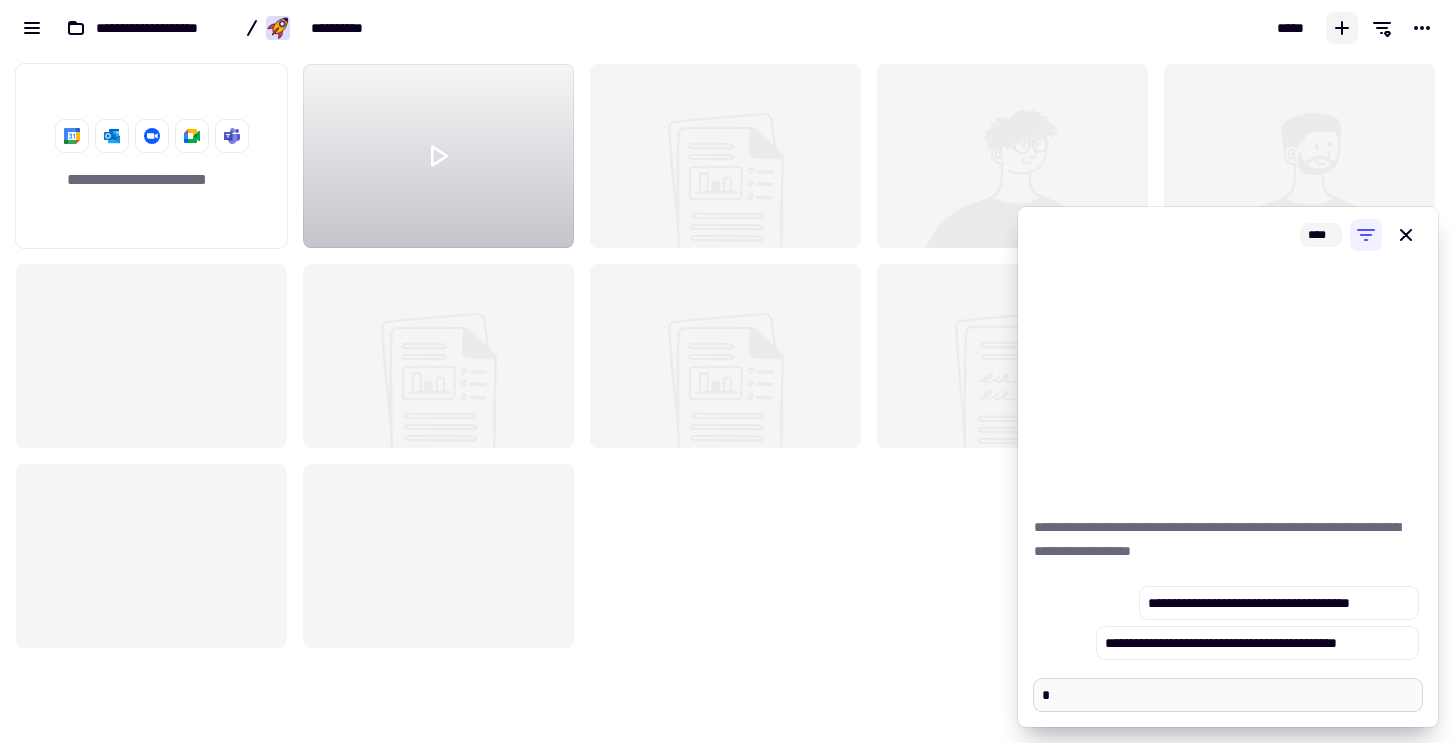 type on "*" 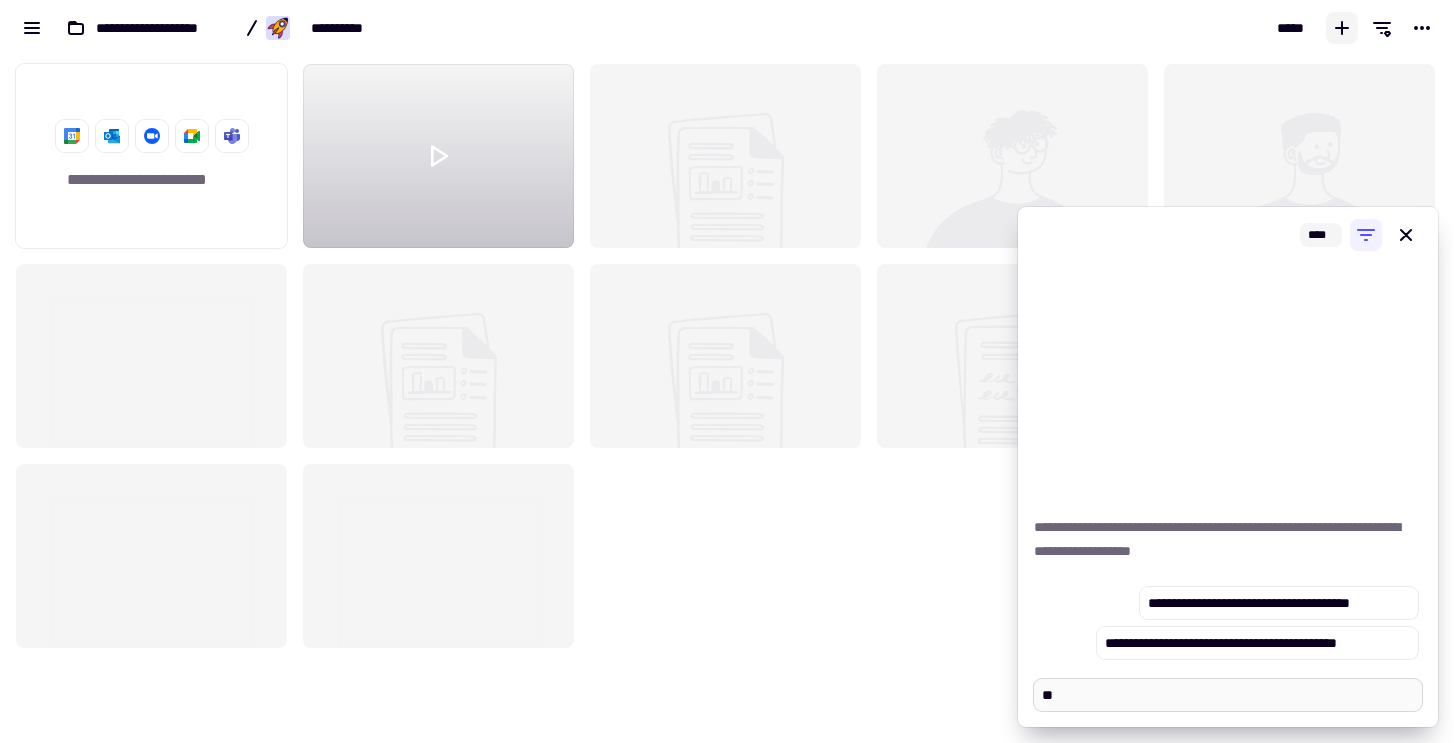 type on "*" 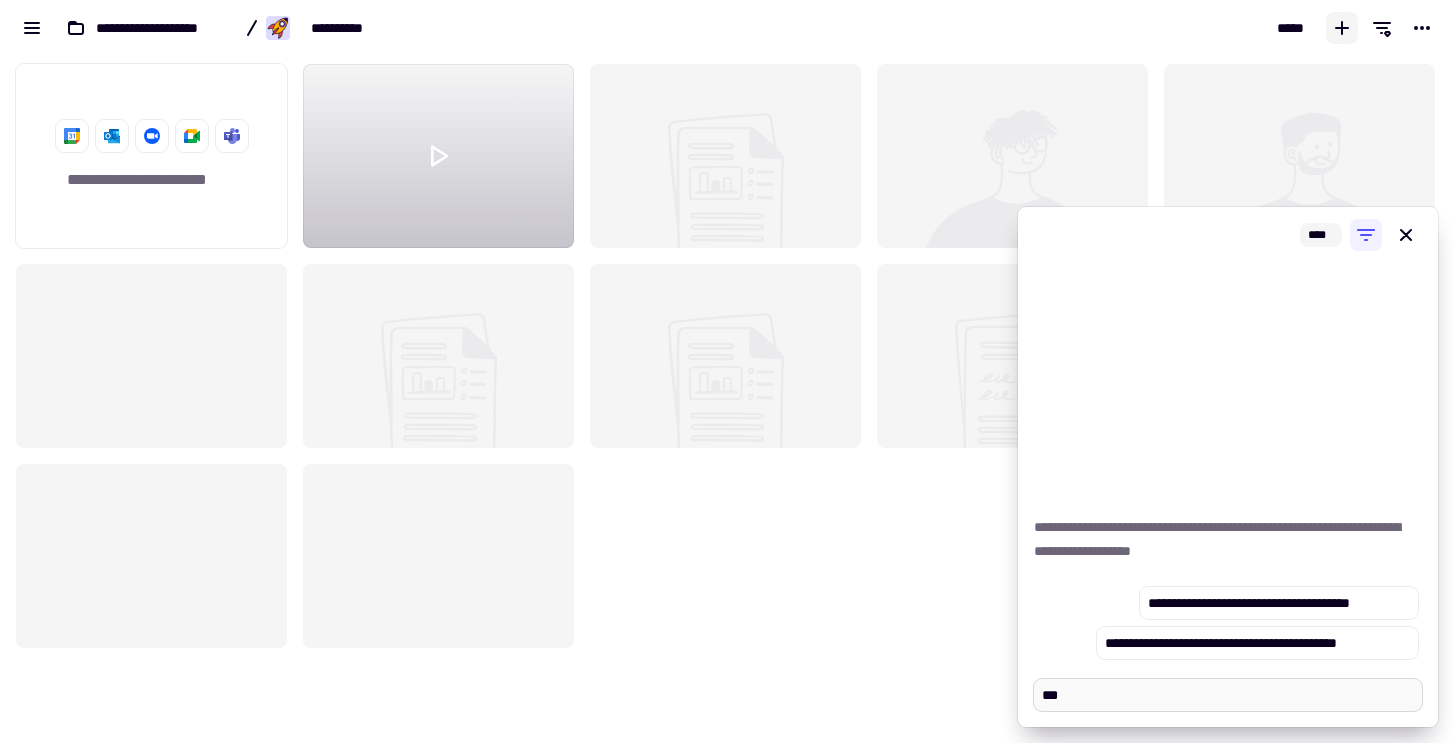 type on "*" 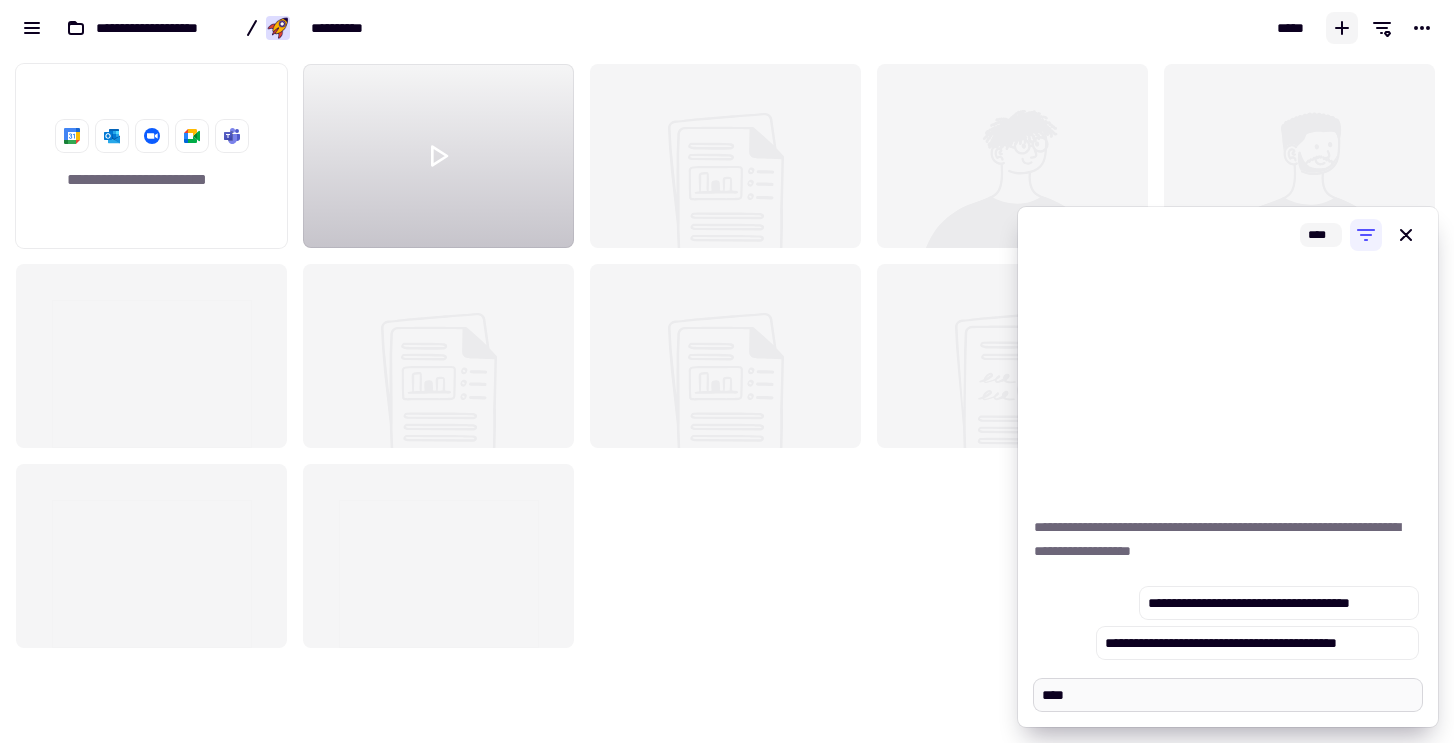 type on "*" 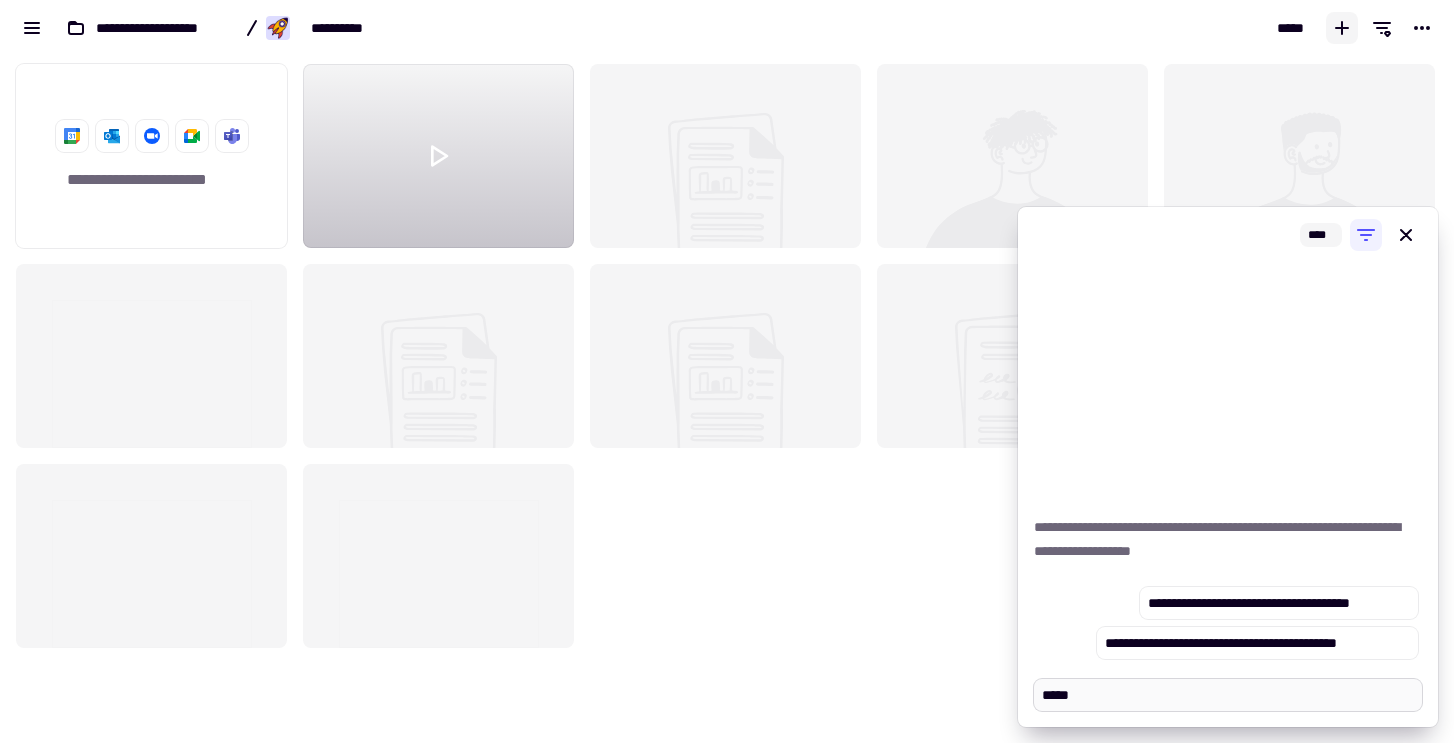 type on "*" 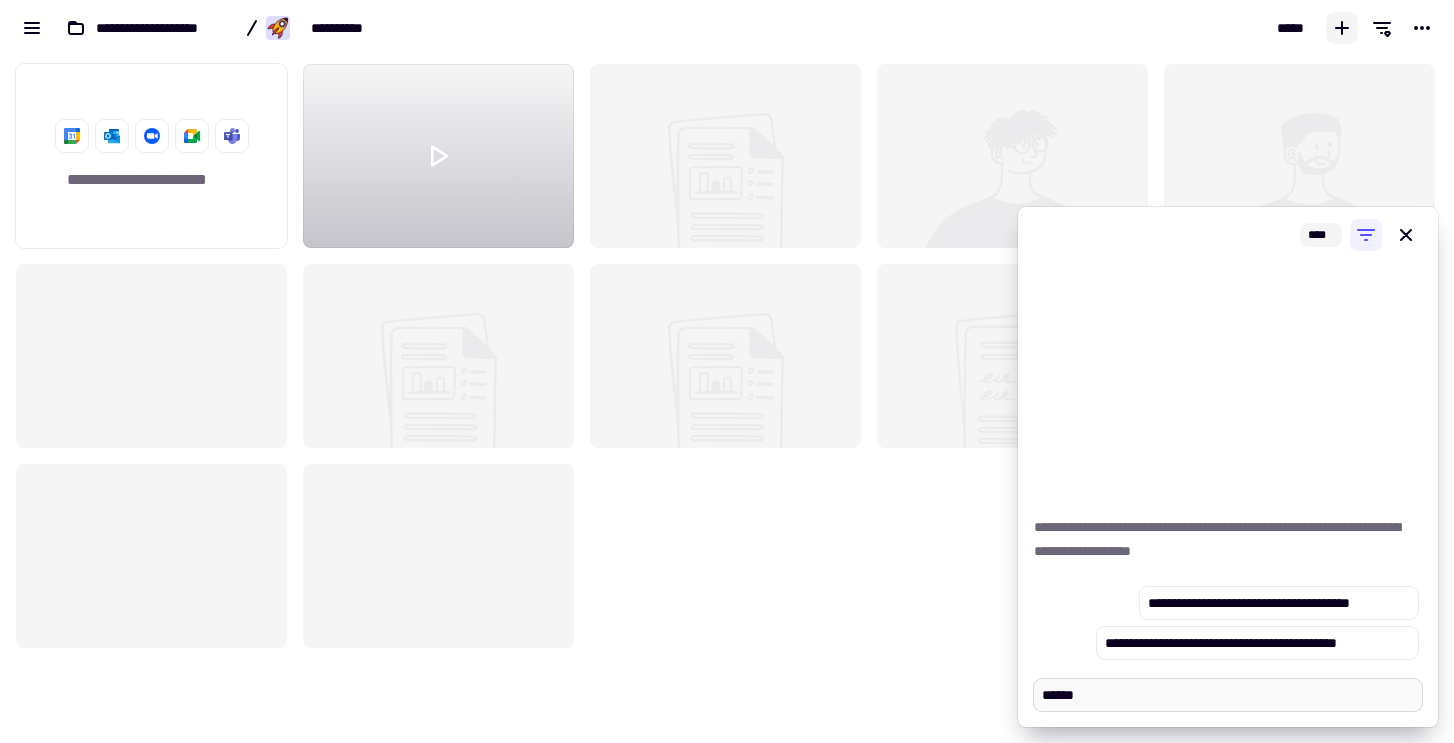 type on "*" 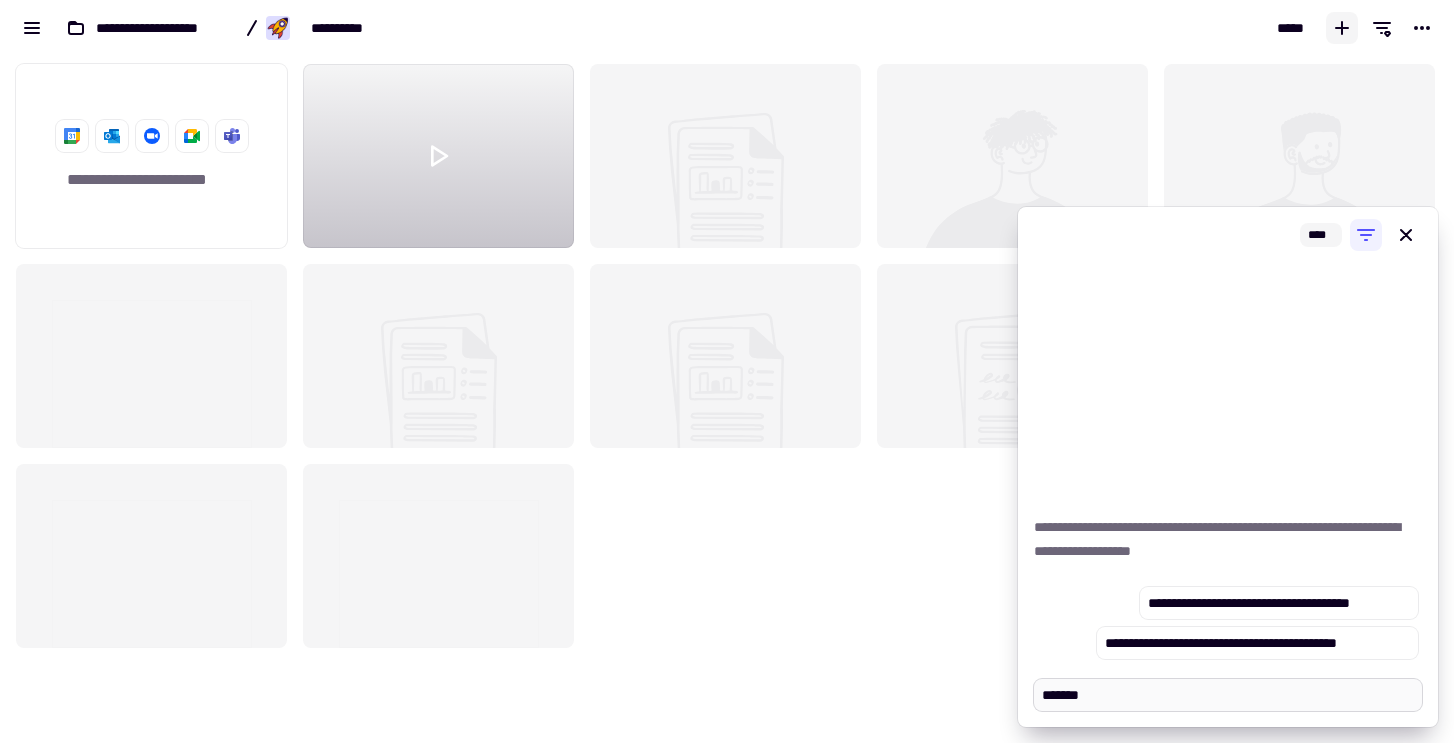 type on "*" 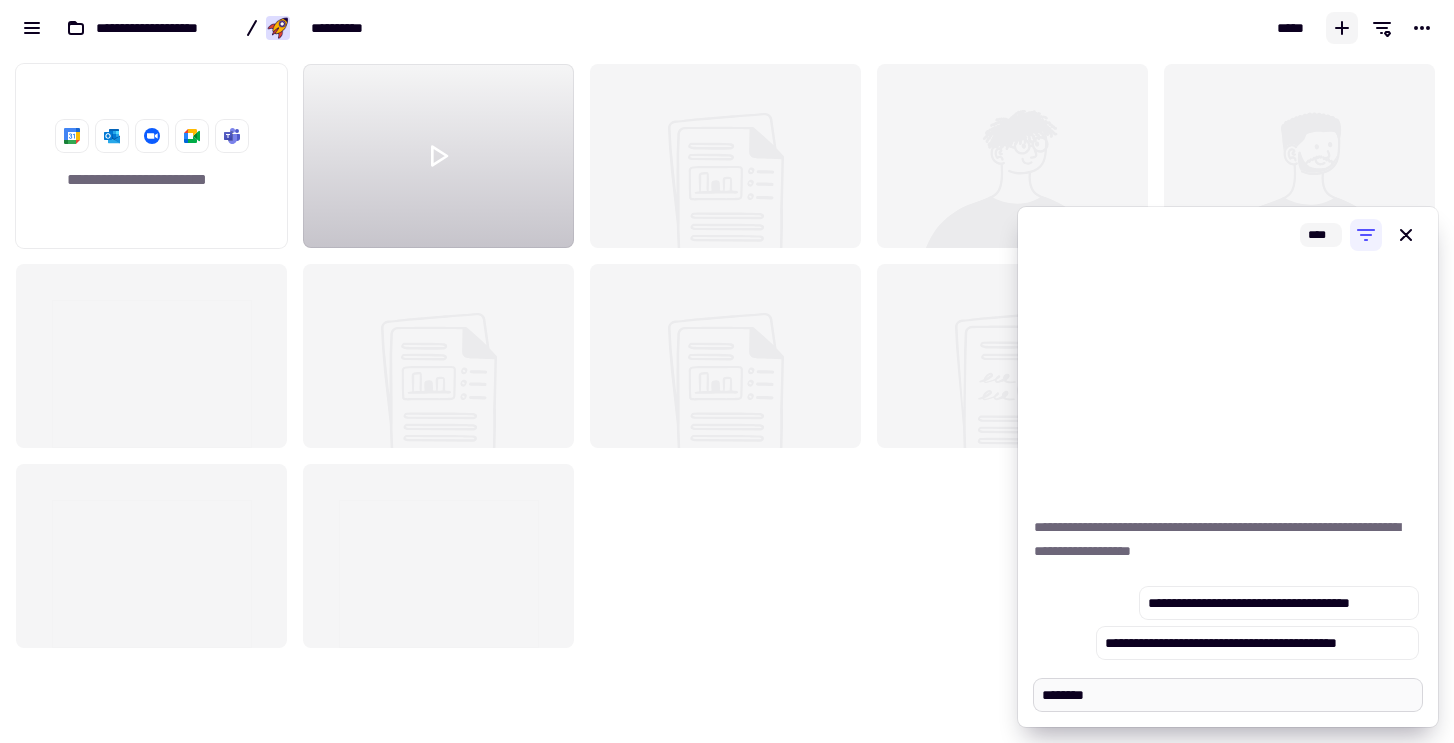 type on "*" 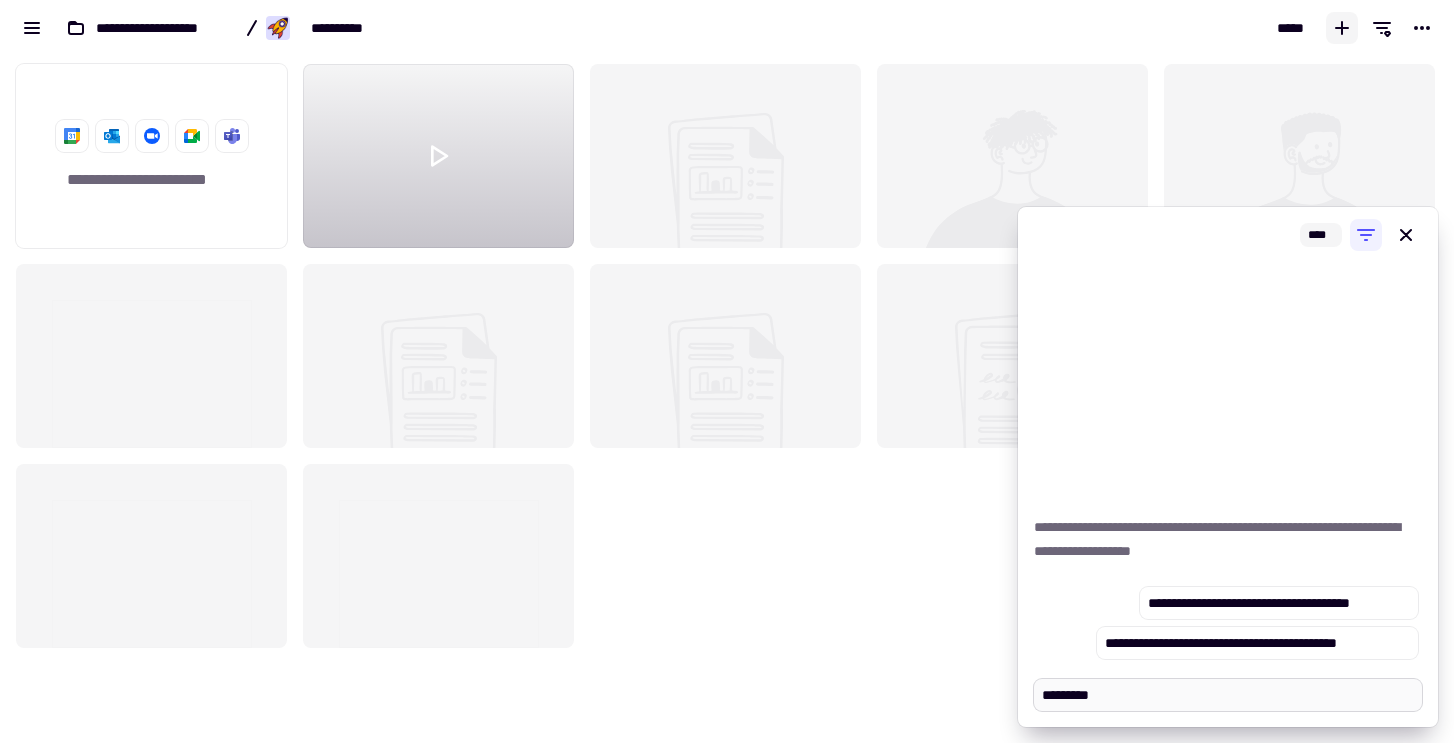 type on "*" 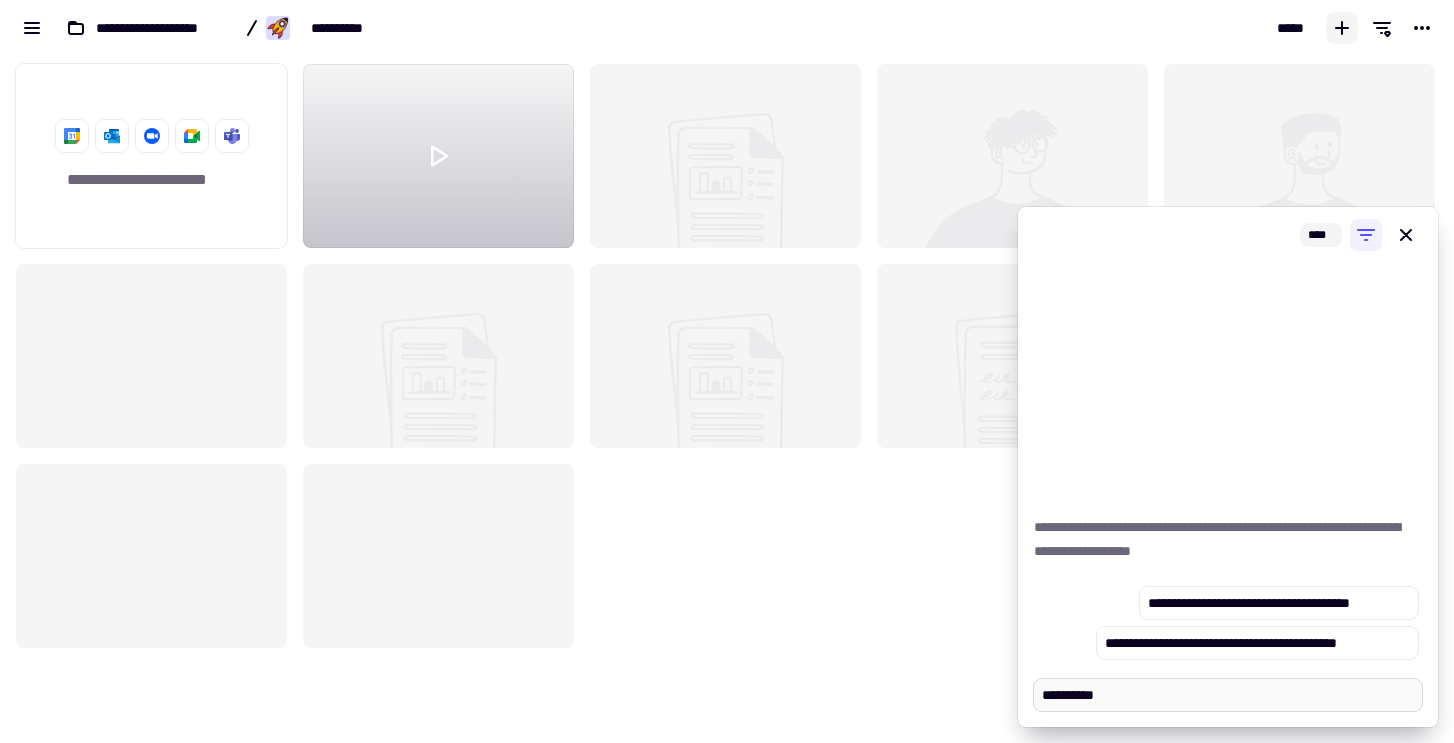 type on "*" 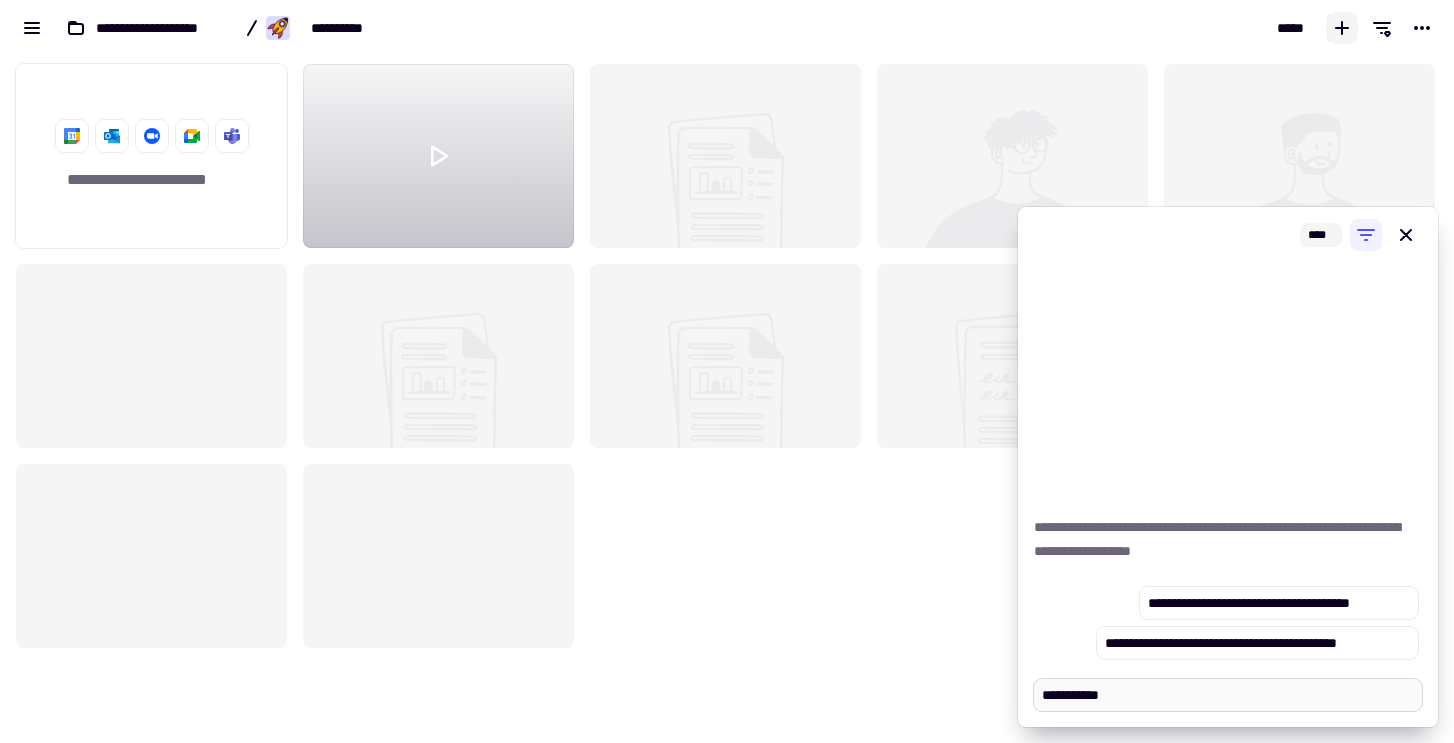 type on "*" 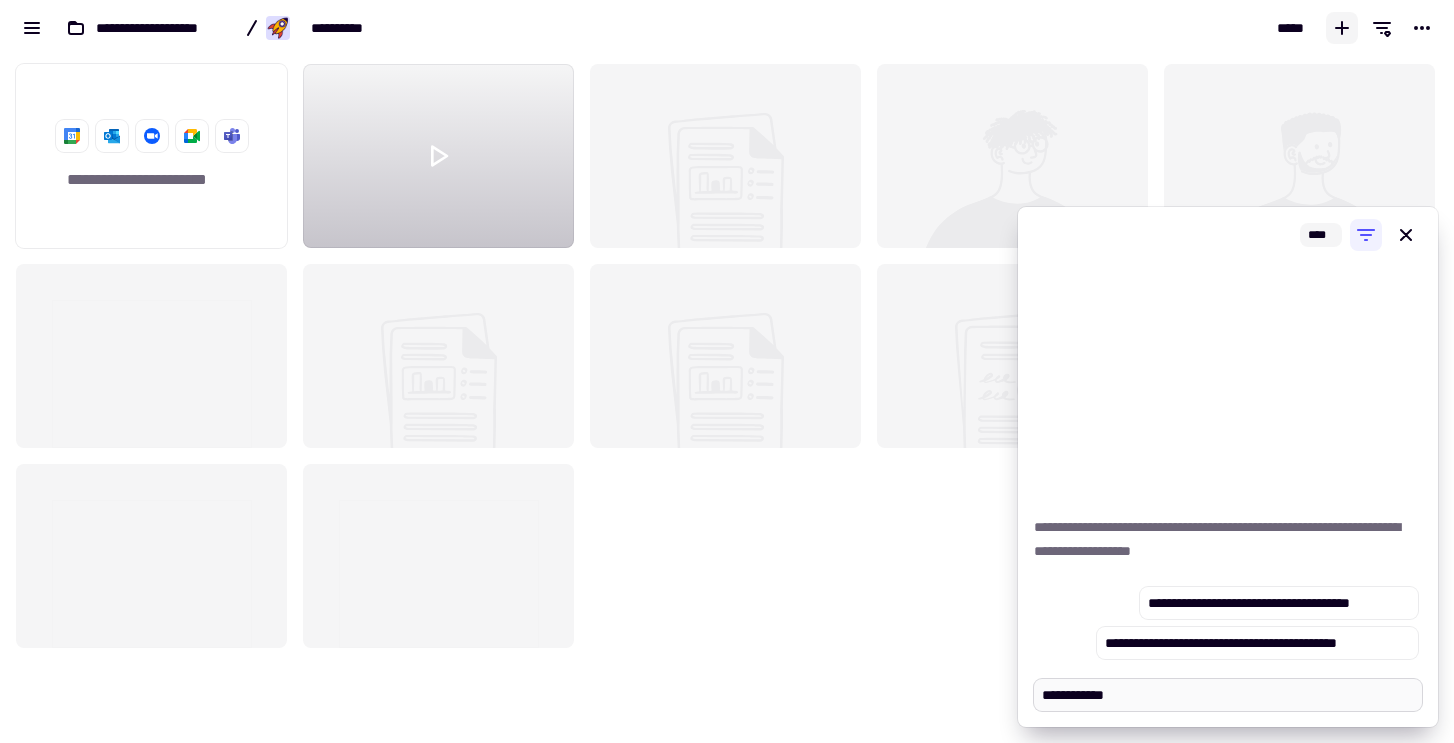 type on "*" 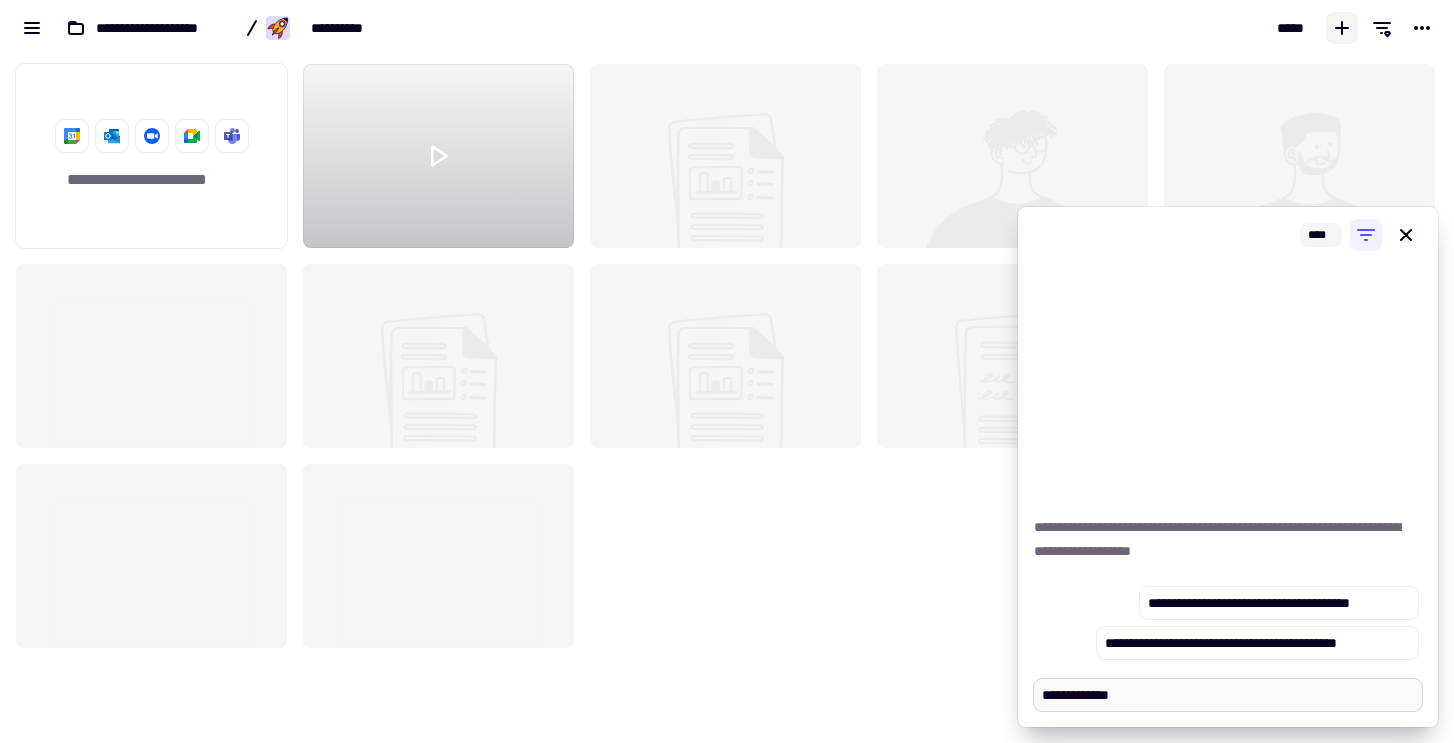 type on "*" 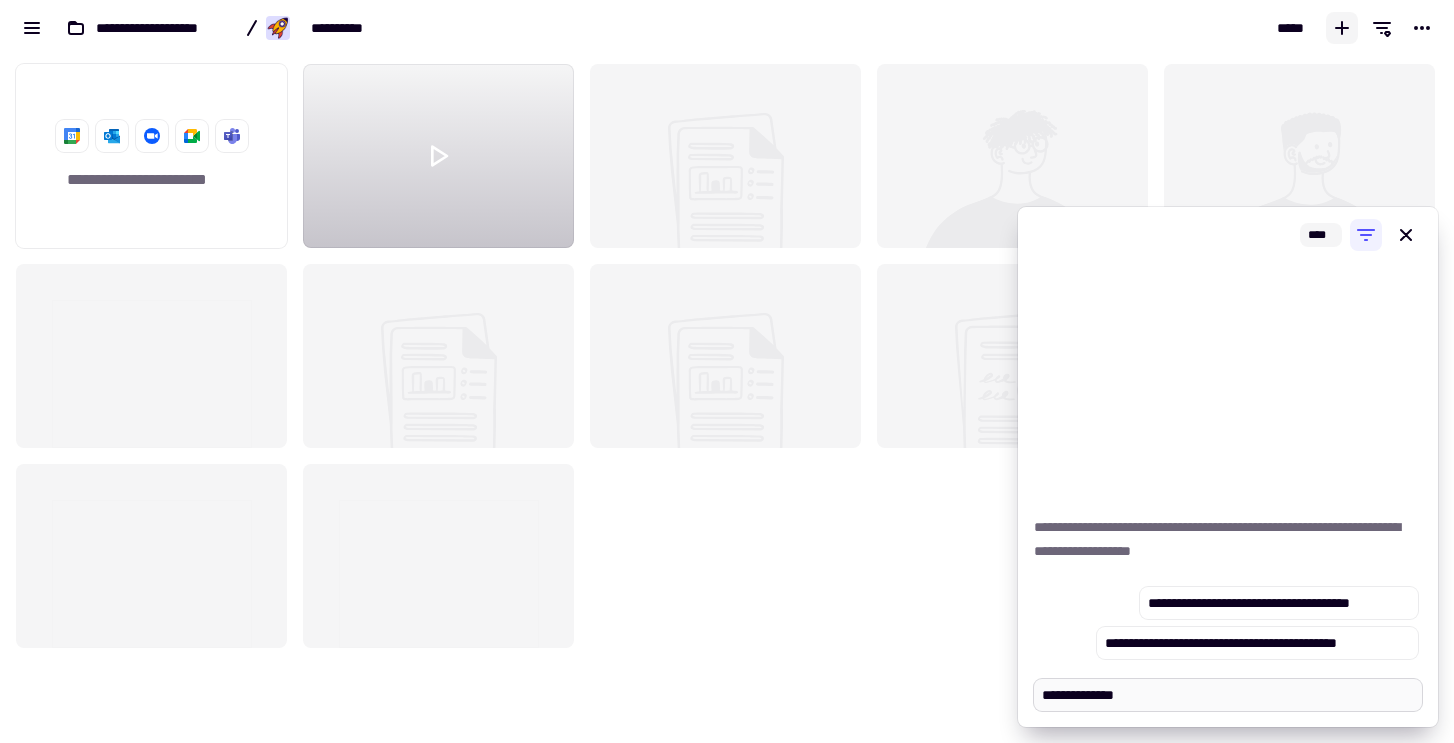type on "*" 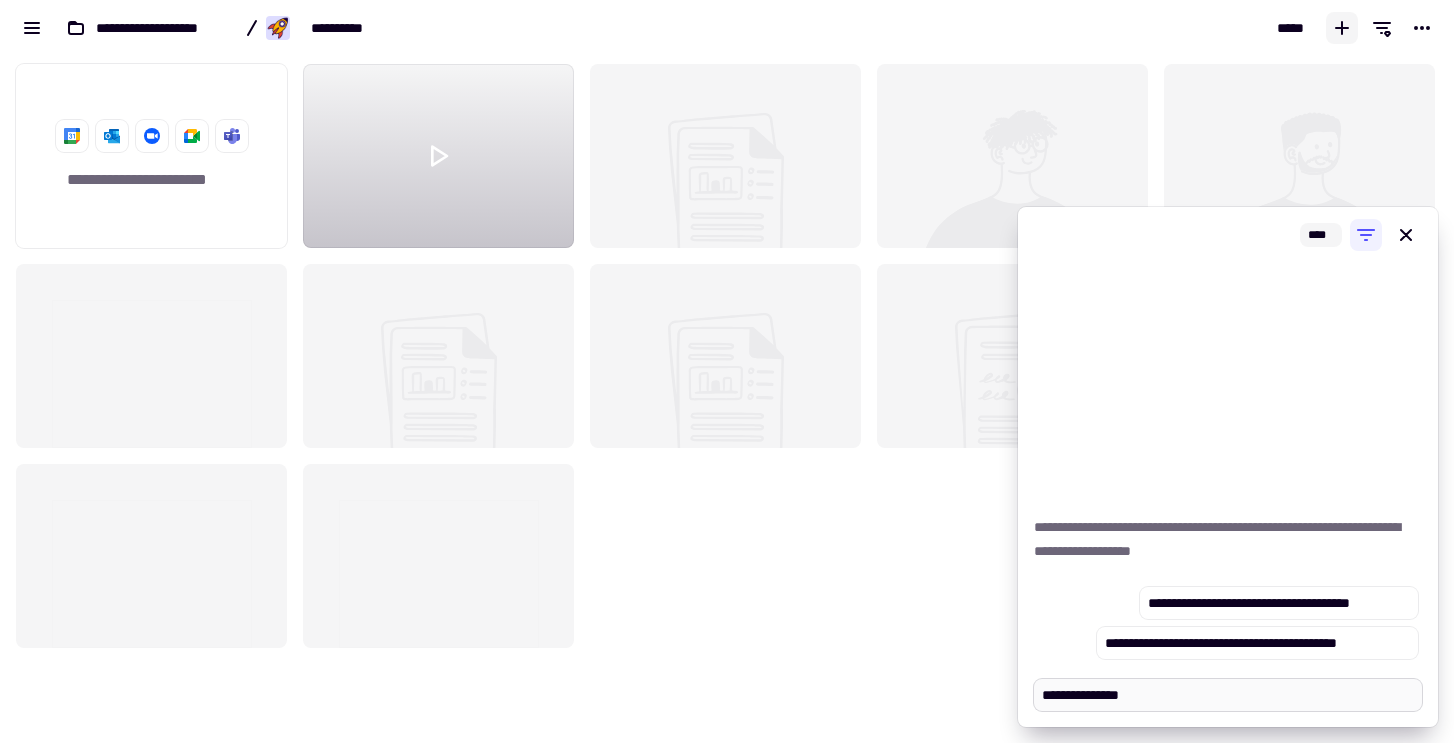 type on "*" 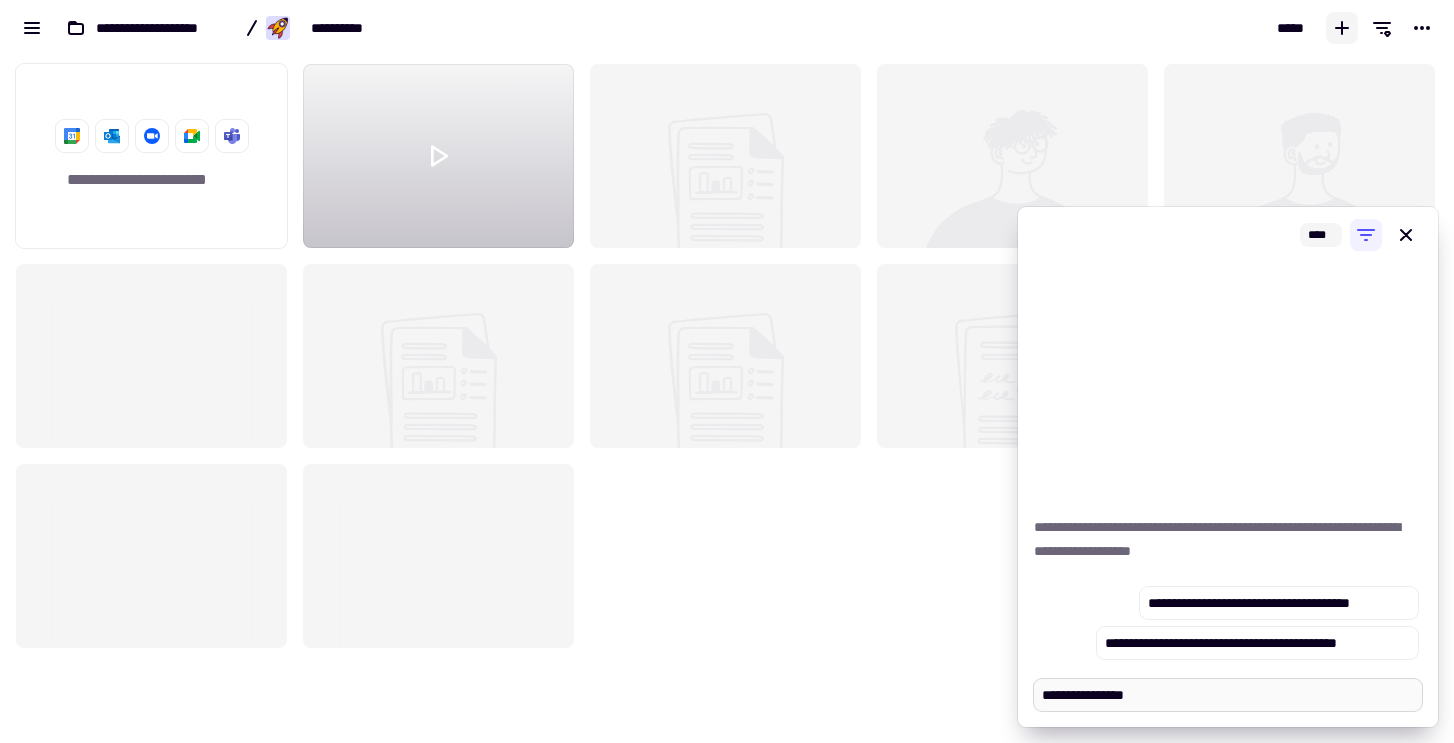 type on "**********" 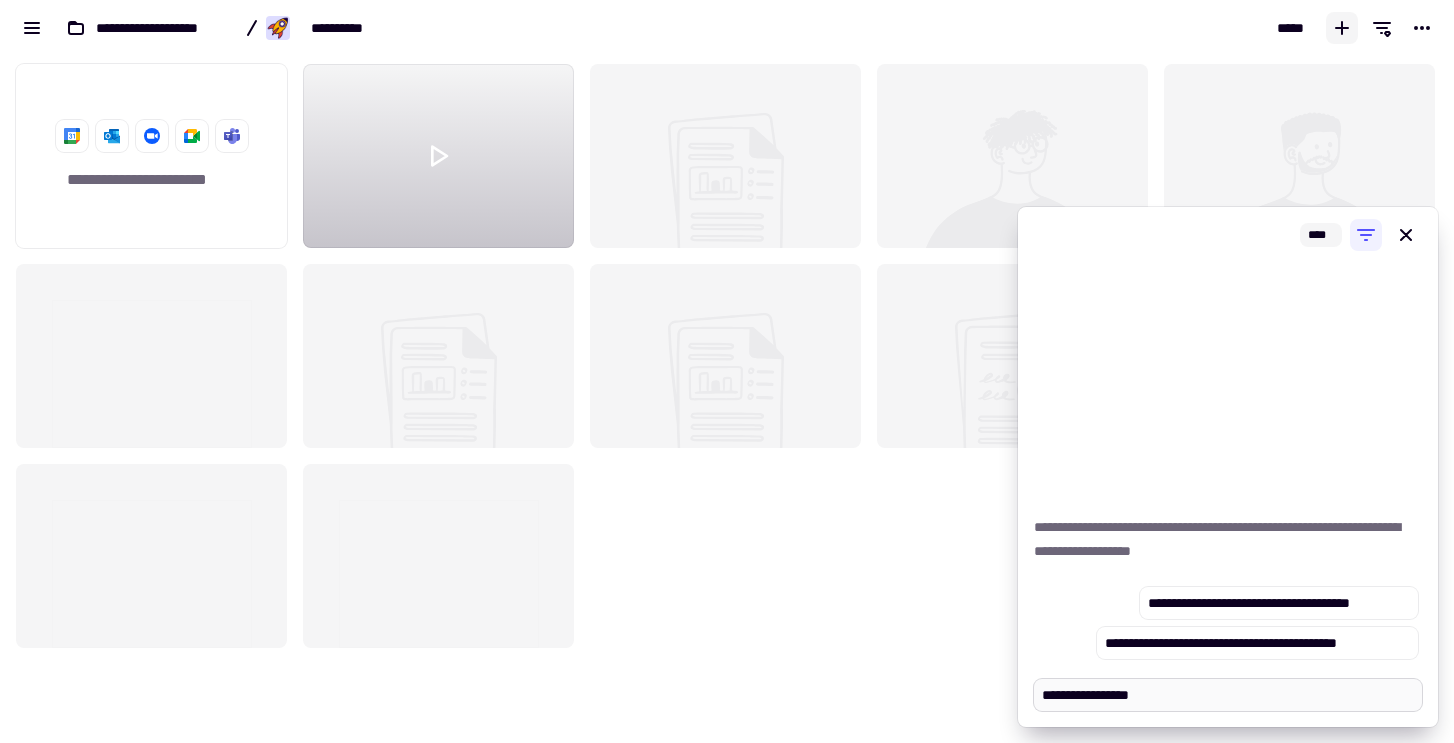 type on "*" 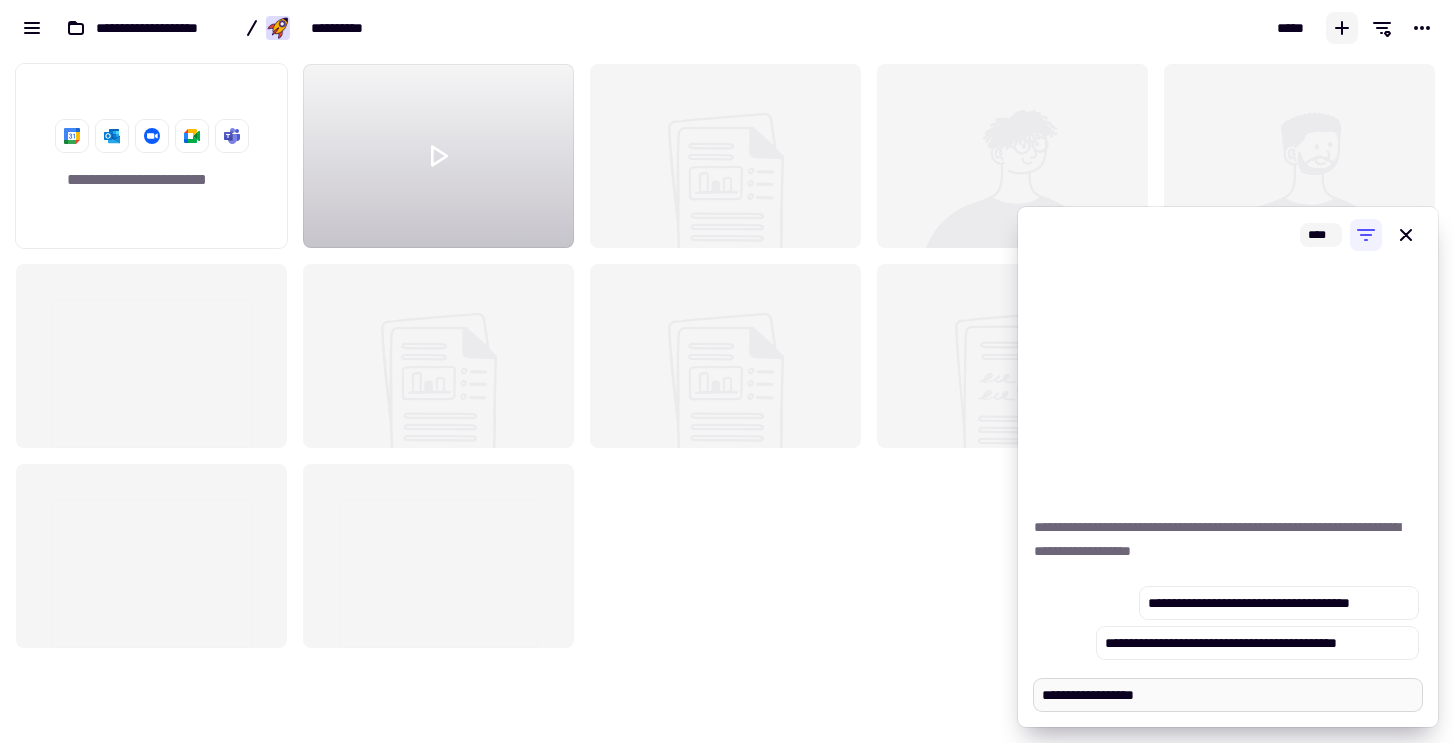 type on "*" 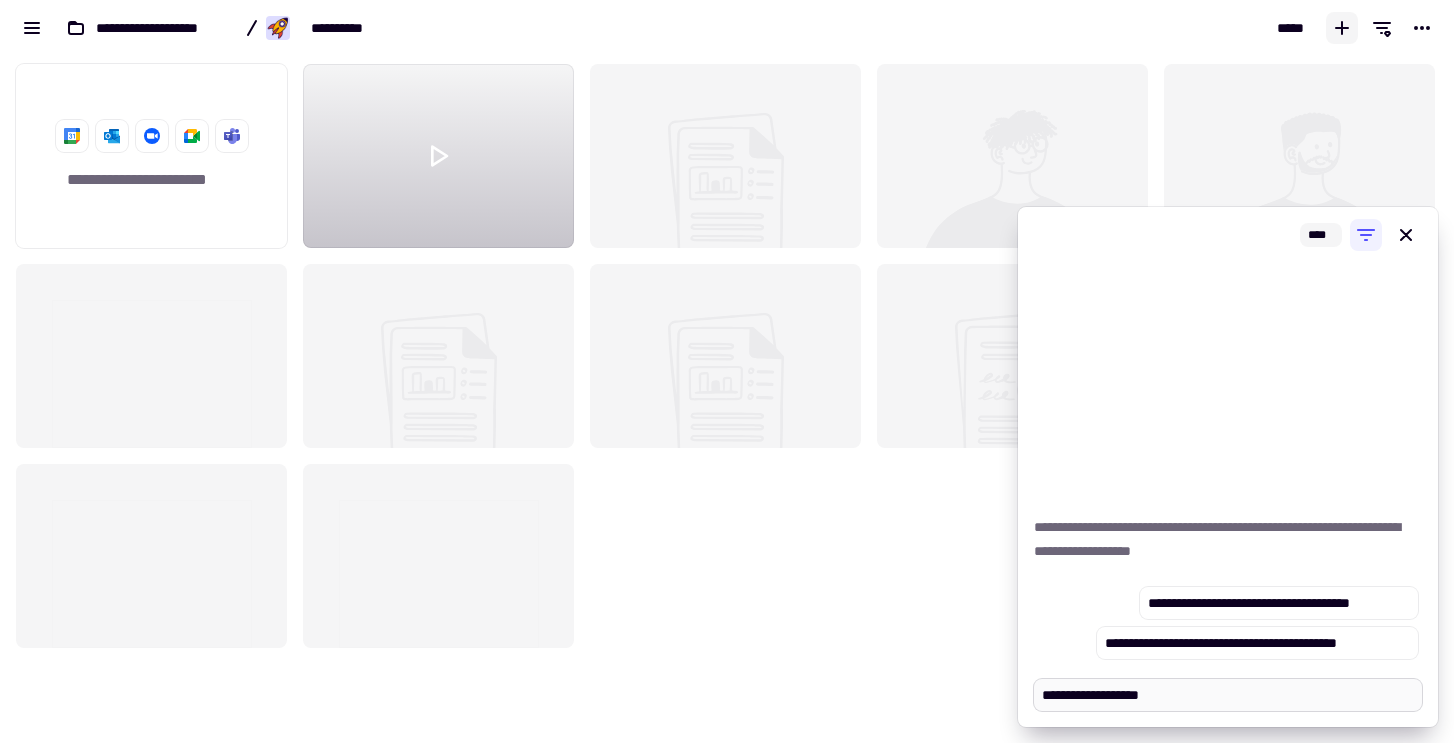 type on "*" 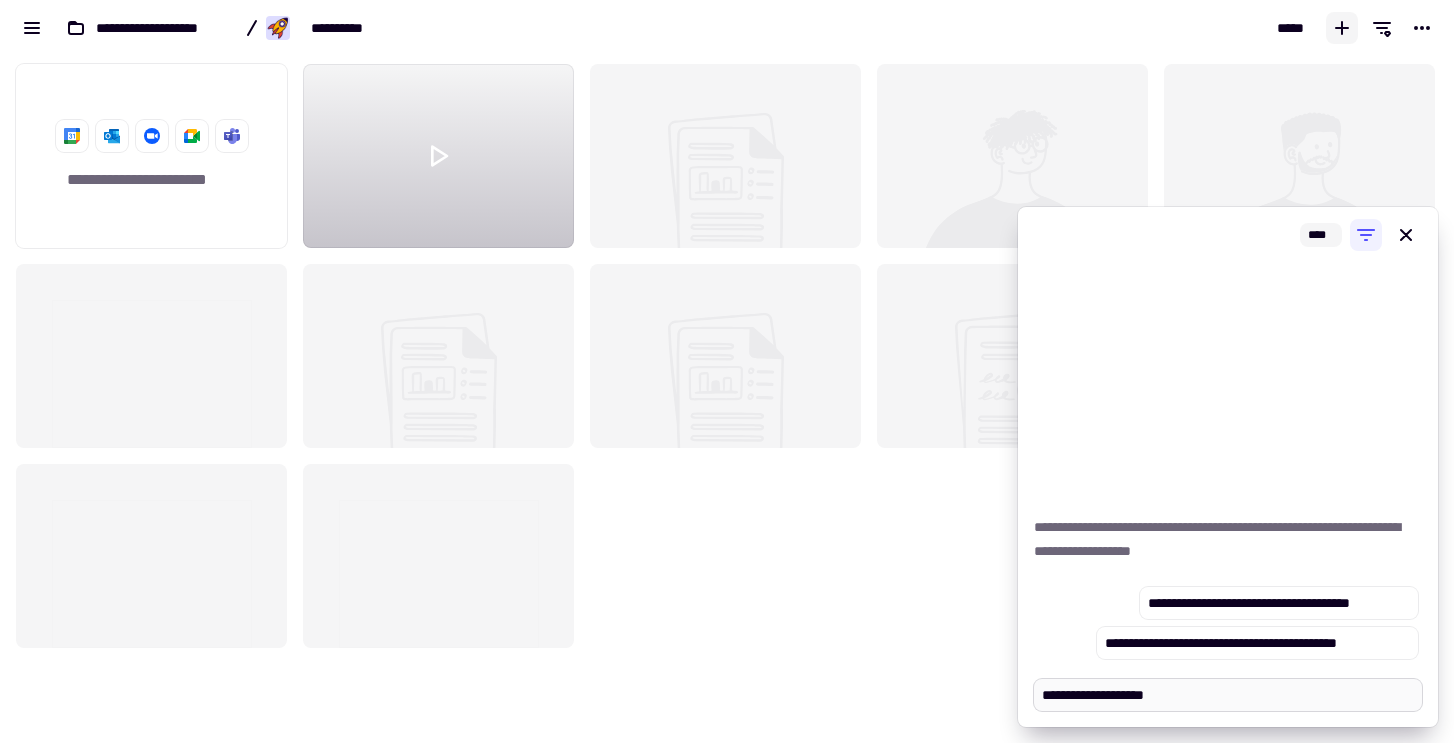 type on "*" 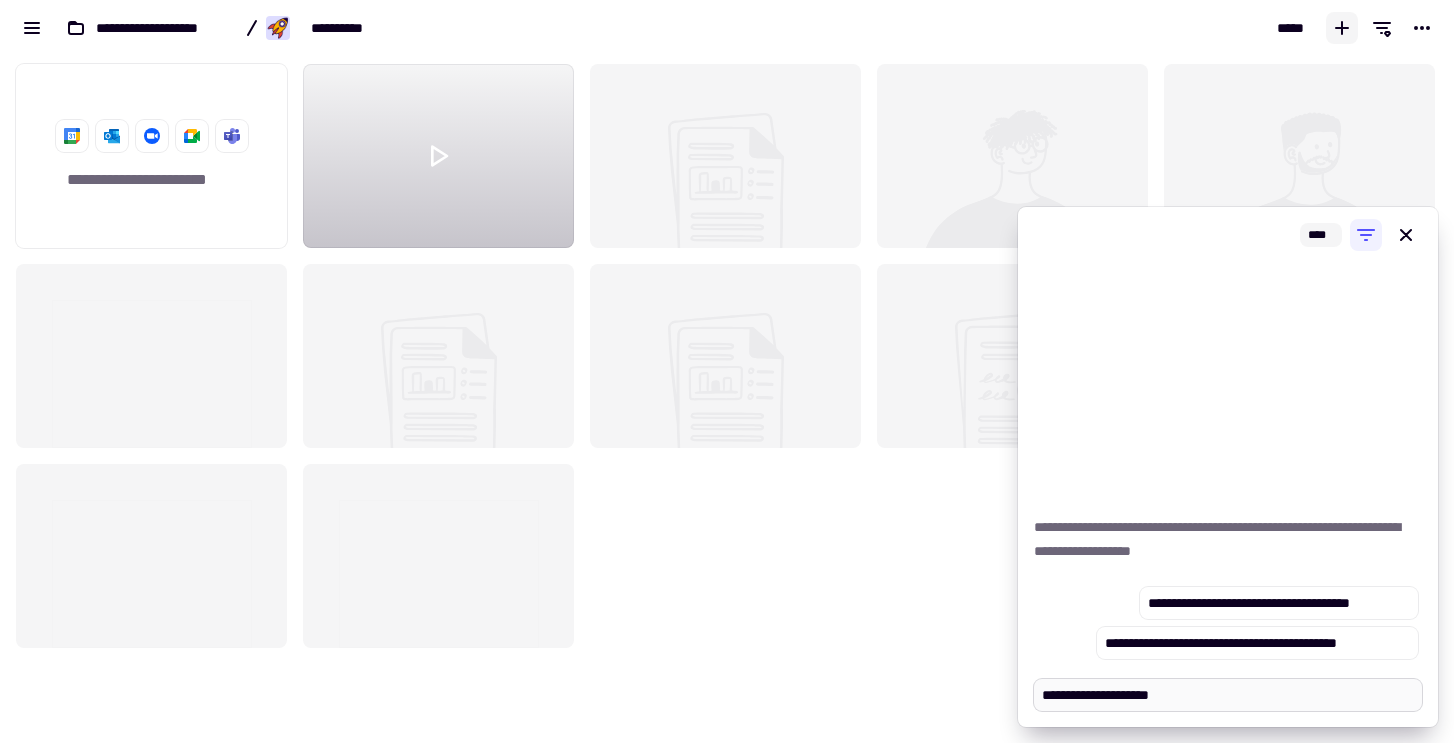 type on "*" 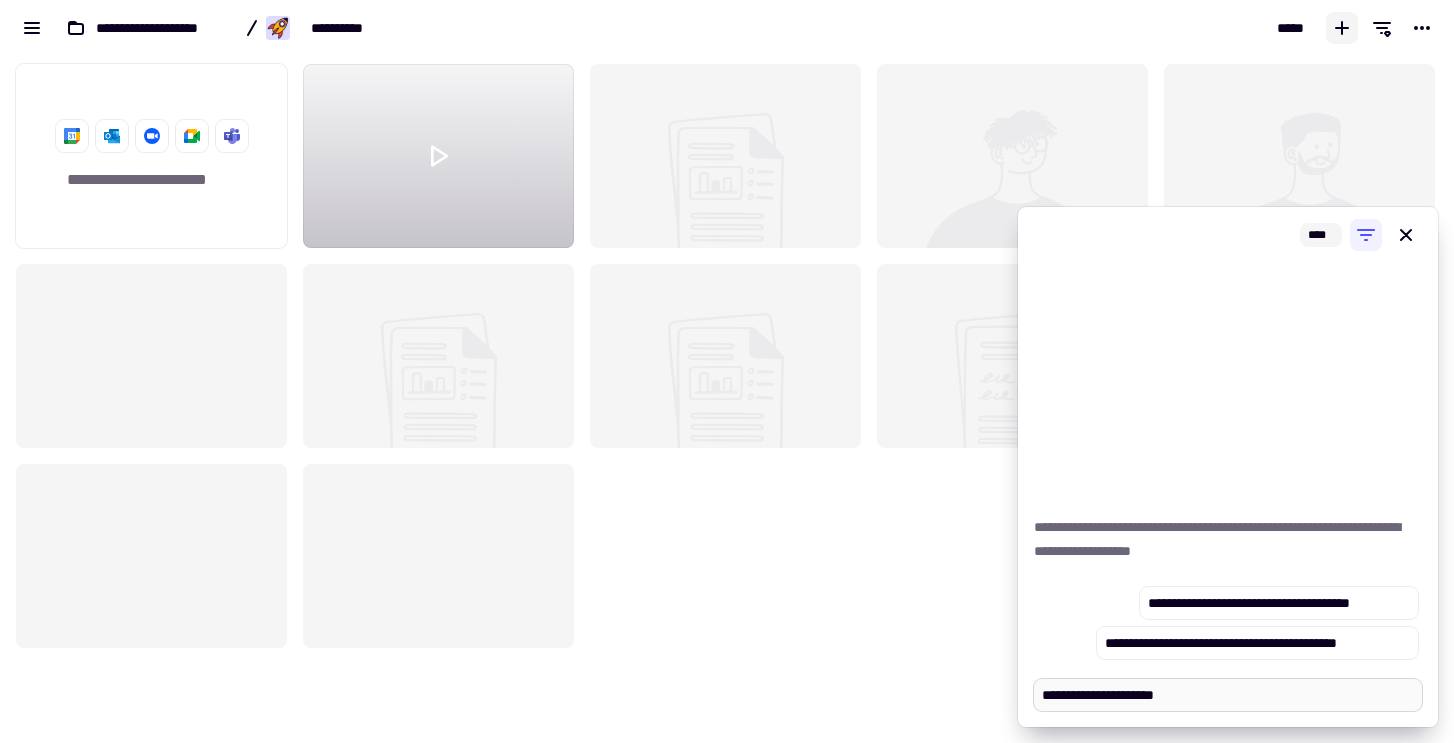 paste on "**********" 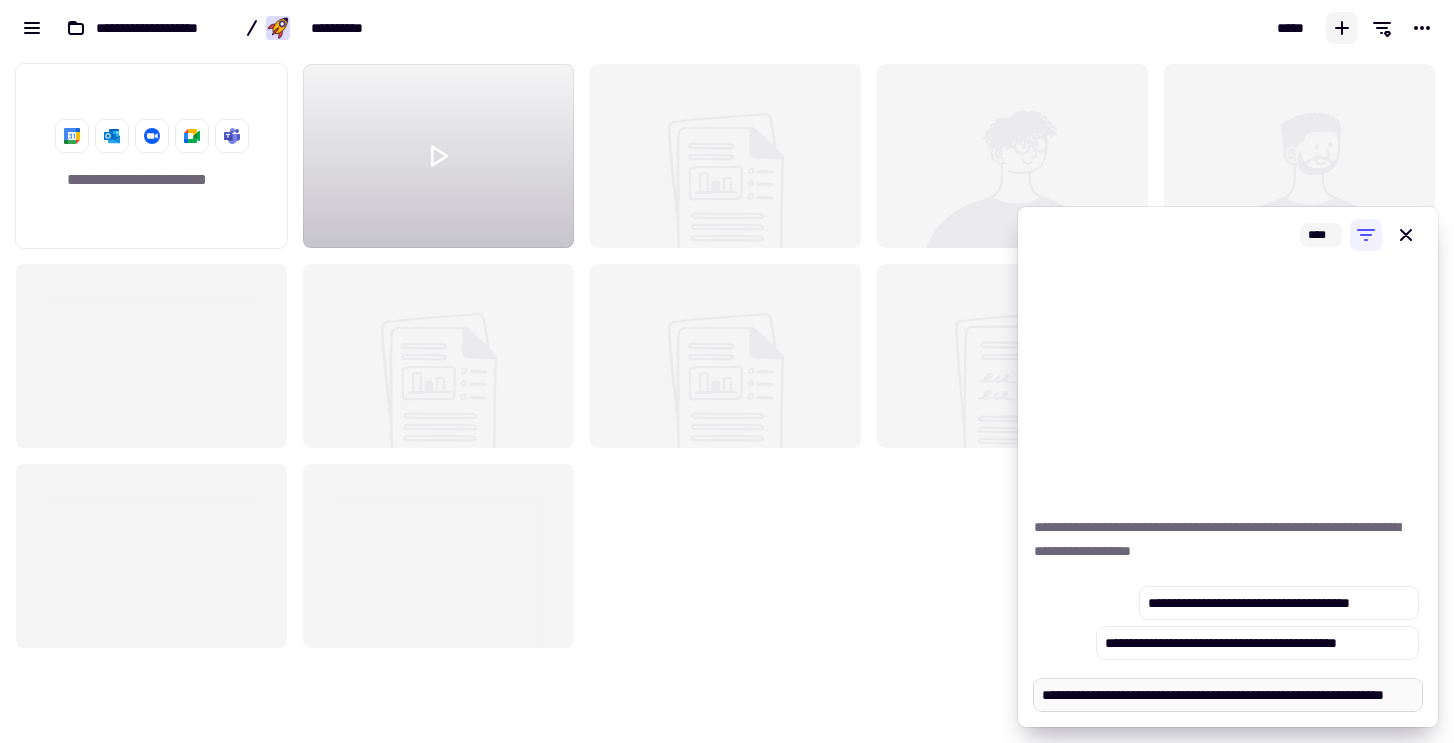 scroll, scrollTop: 2512, scrollLeft: 0, axis: vertical 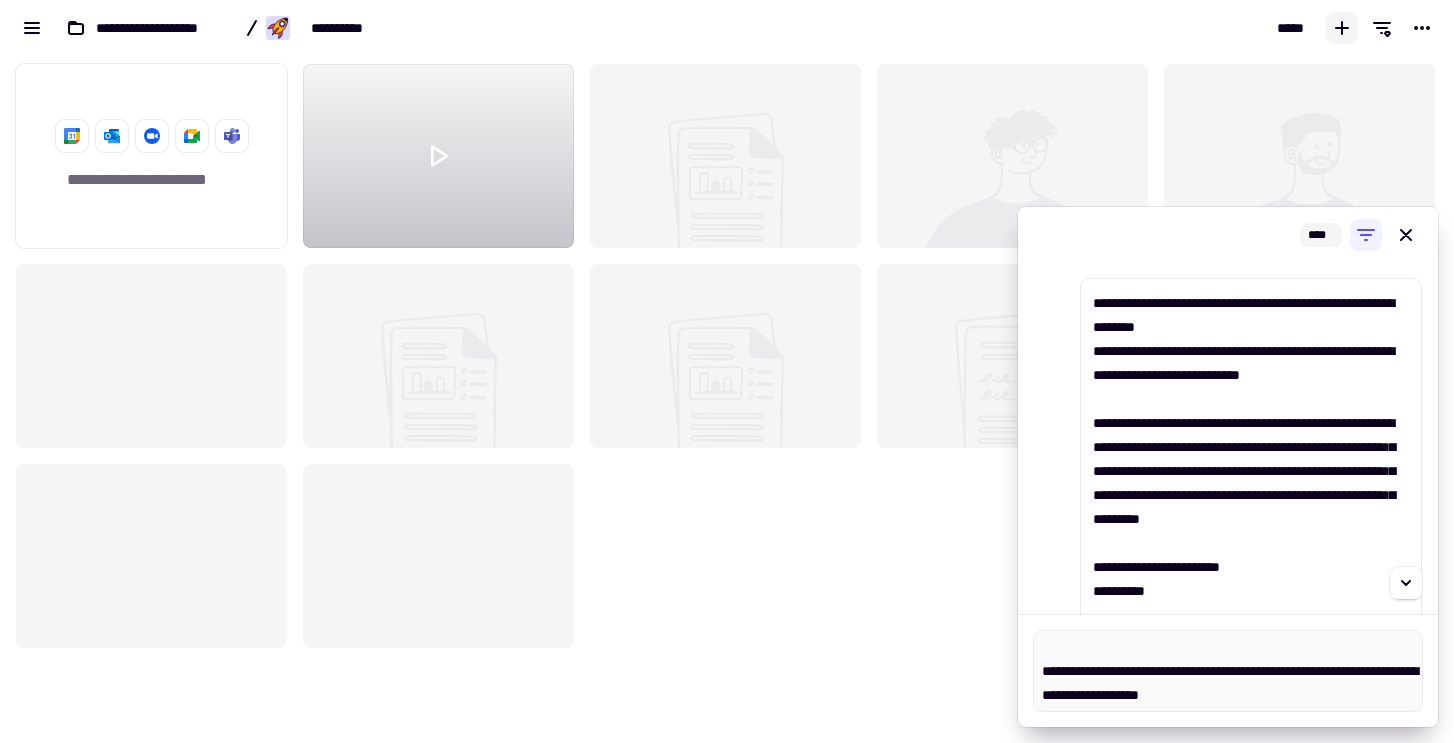 type on "*" 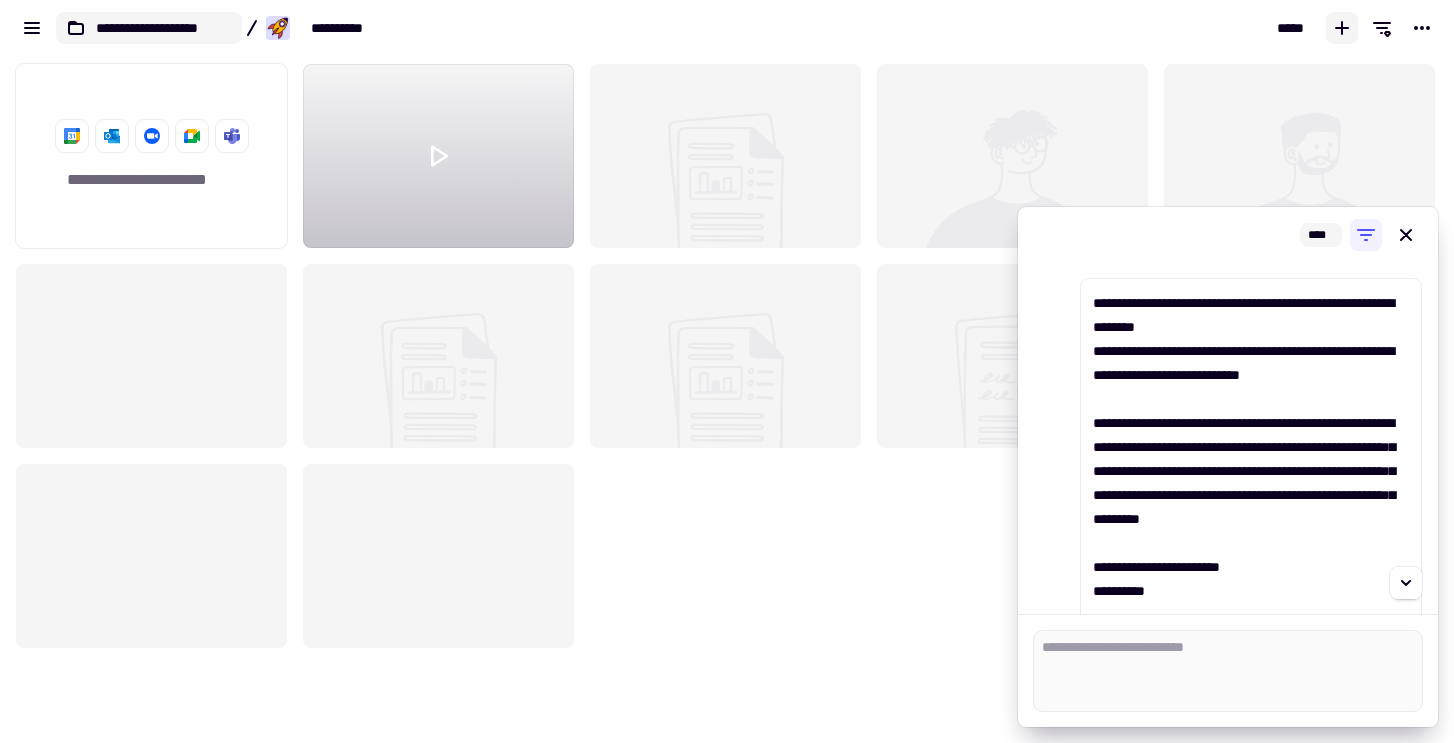 scroll, scrollTop: 0, scrollLeft: 0, axis: both 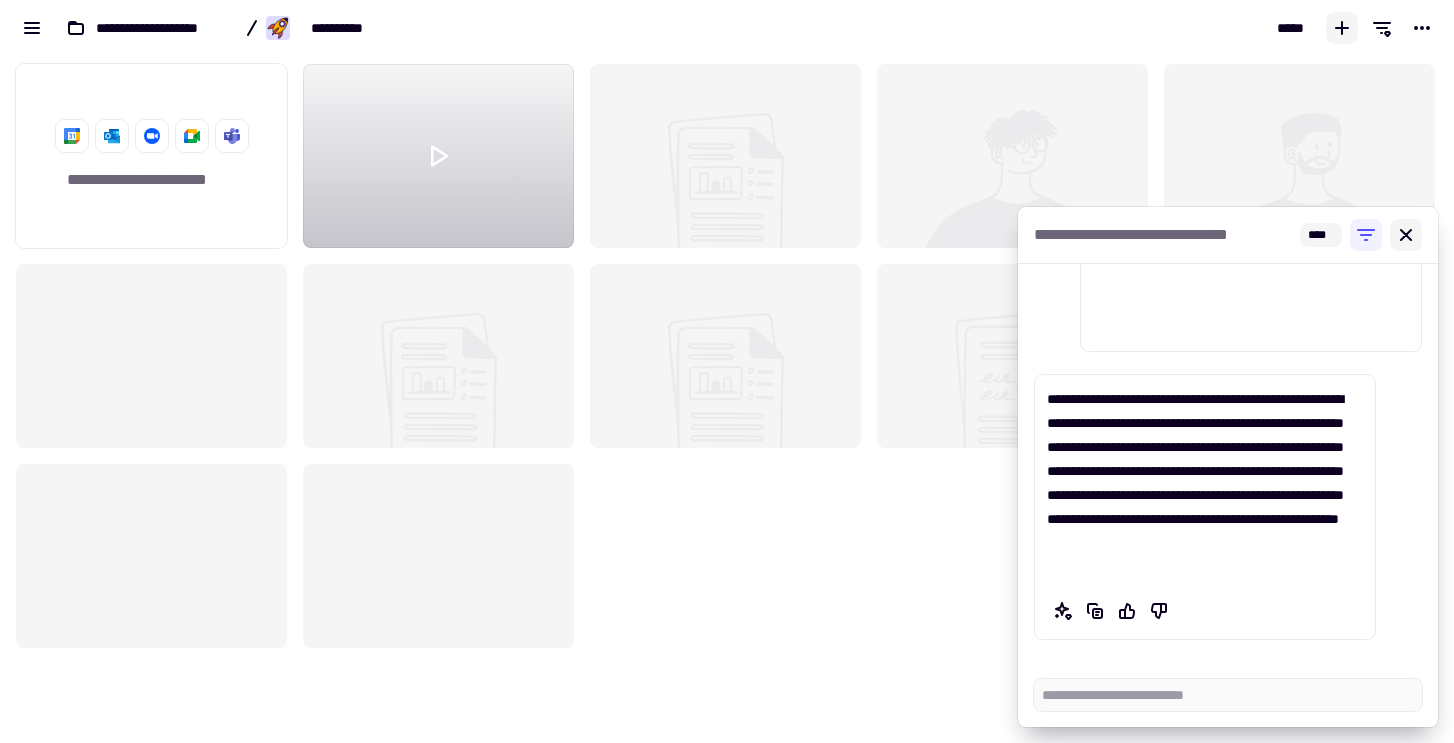 type on "*" 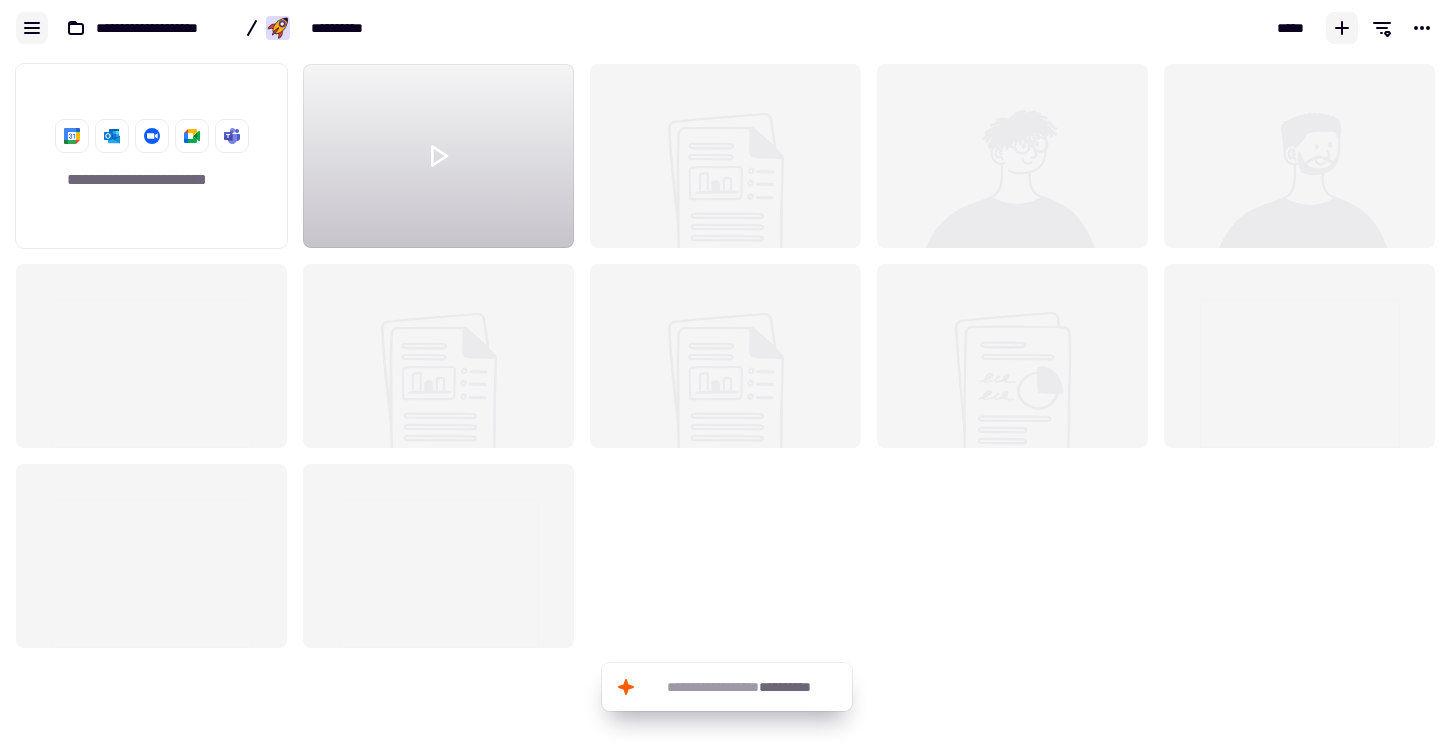 click 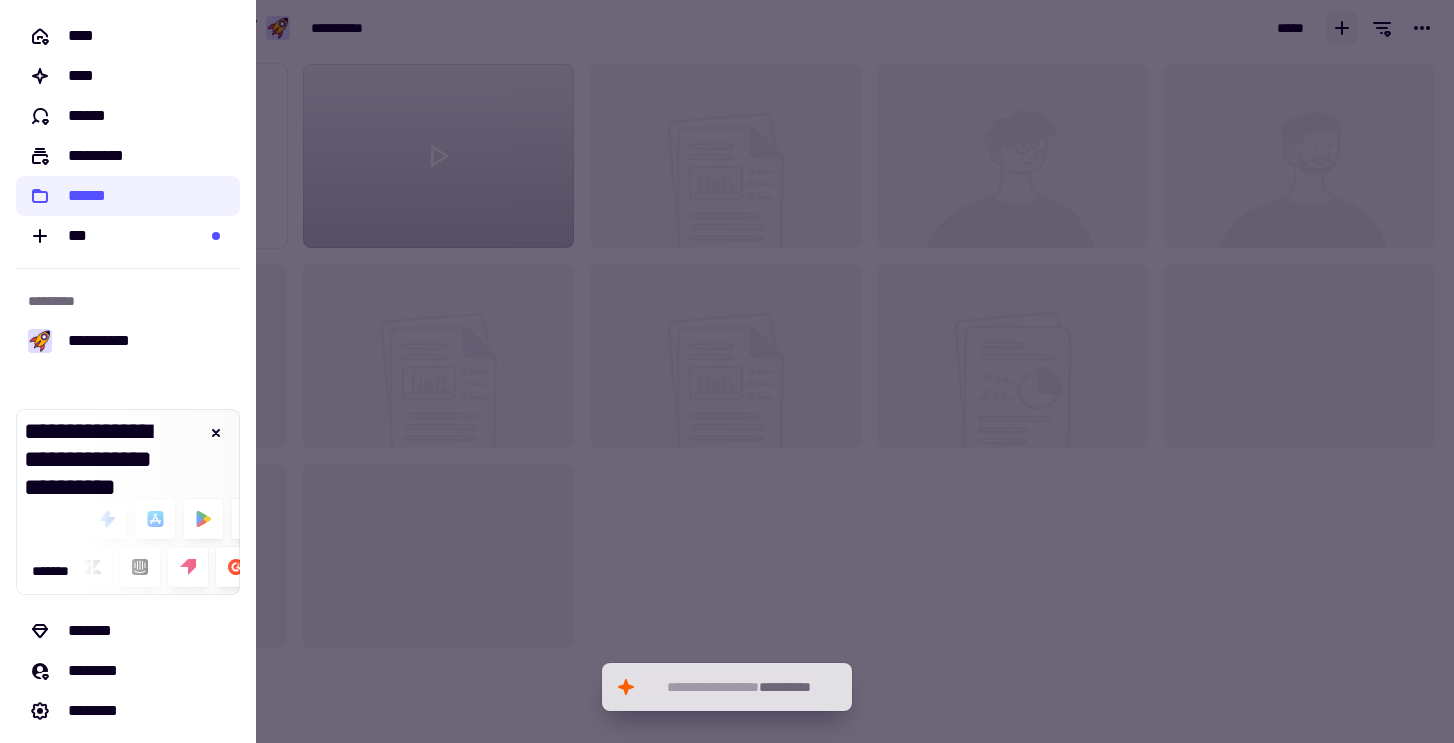 click on "**********" 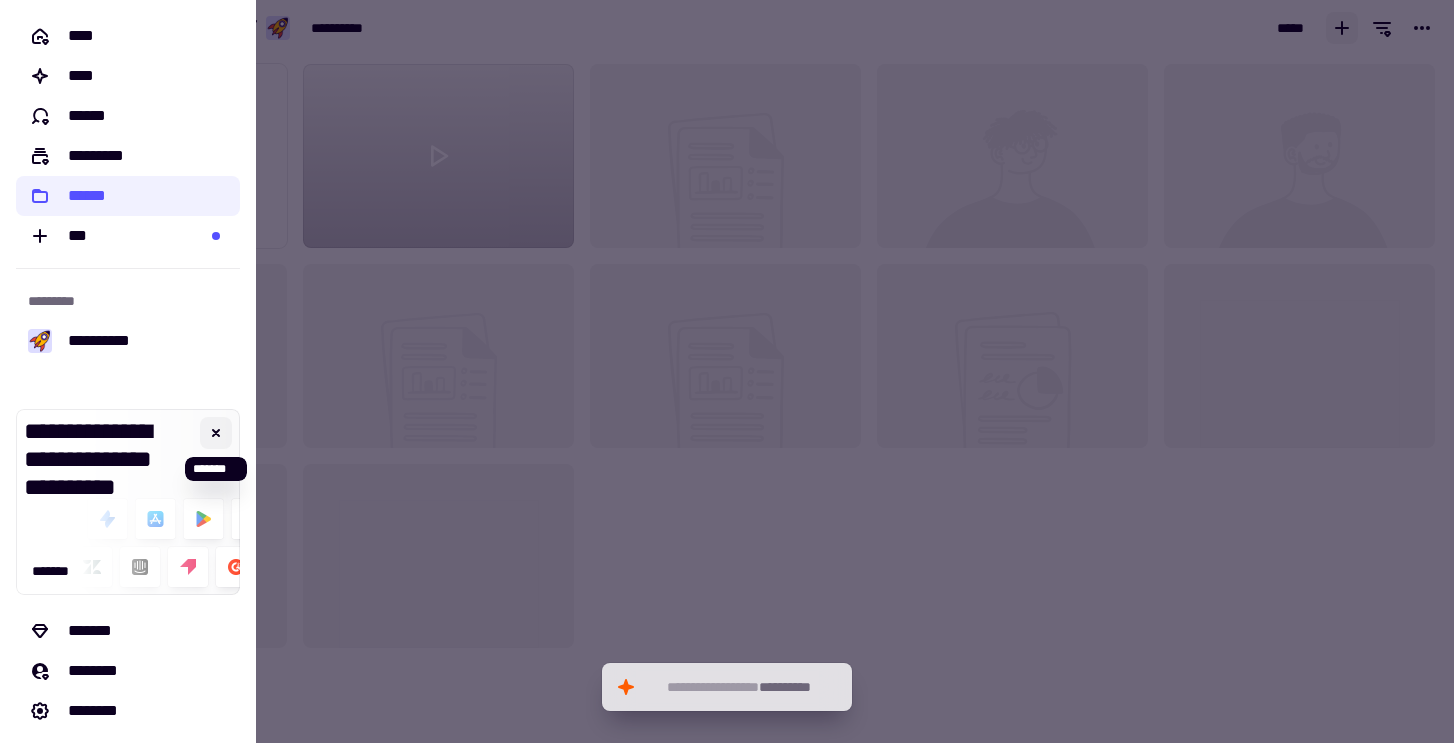 click 